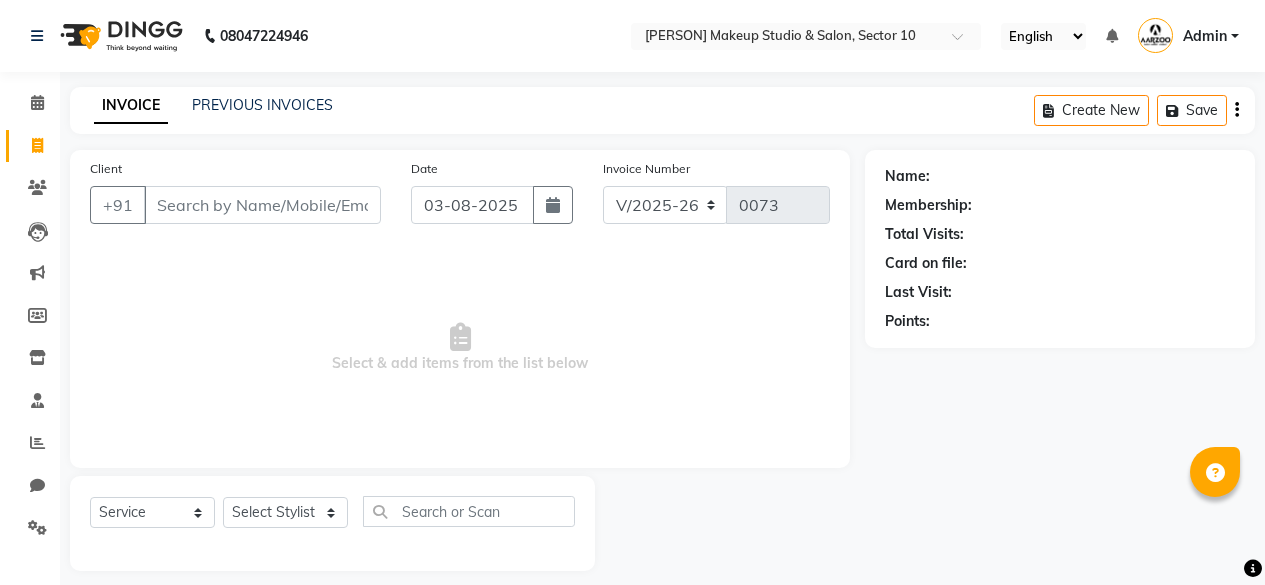 select on "6943" 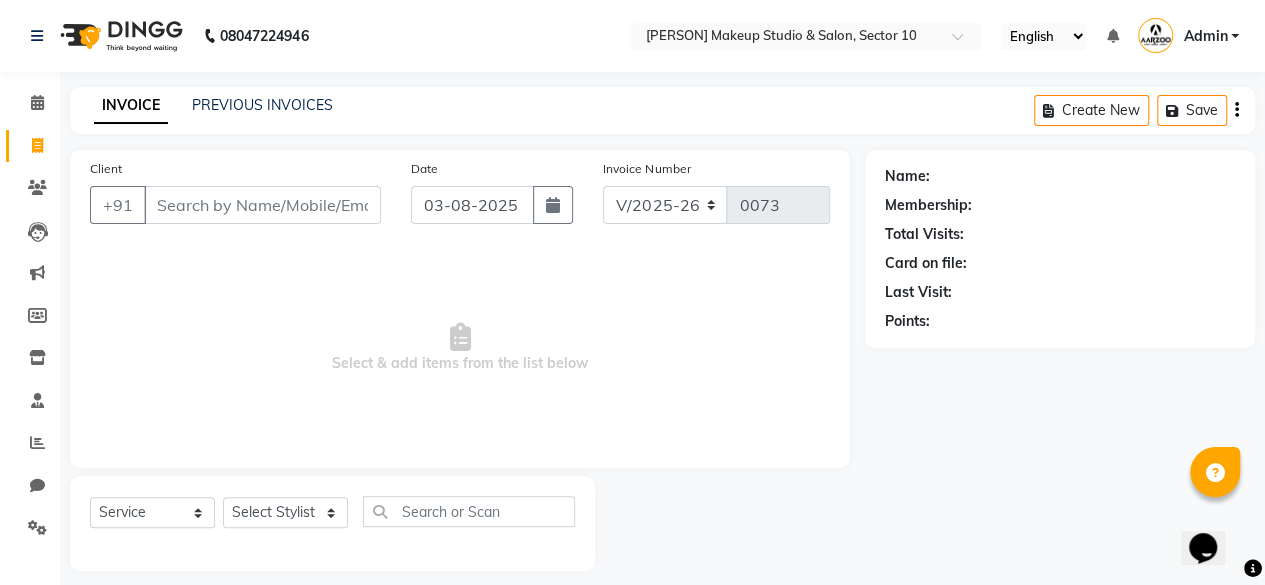 scroll, scrollTop: 0, scrollLeft: 0, axis: both 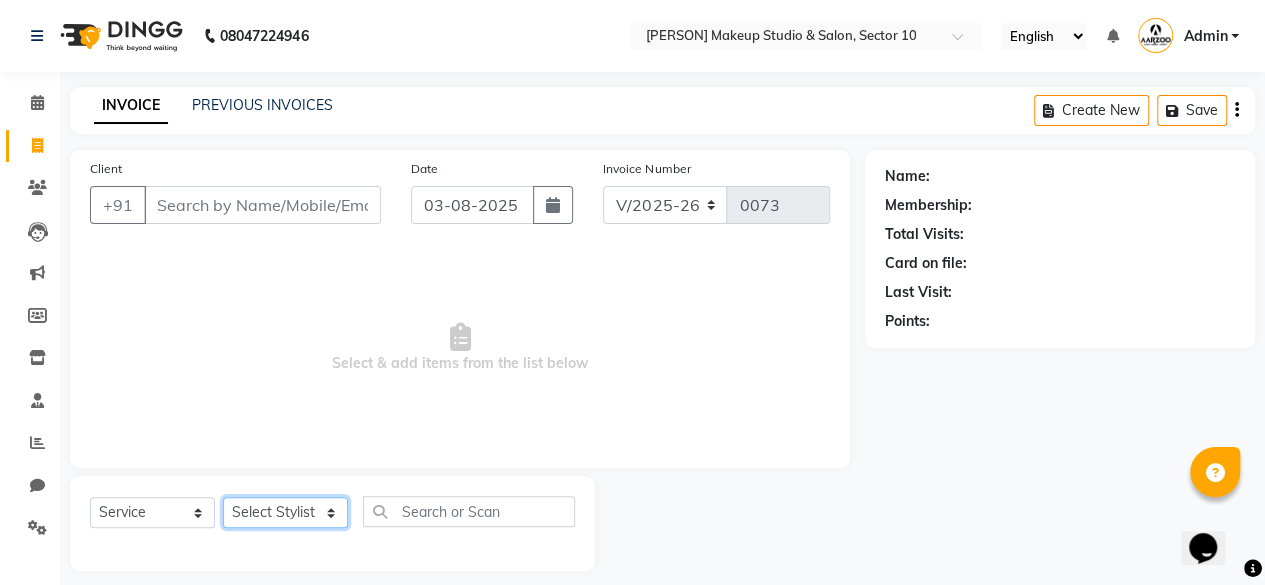 click on "Select Stylist [PERSON] [PERSON] [PERSON] [PERSON] [PERSON] [PERSON] [PERSON] [PERSON]" 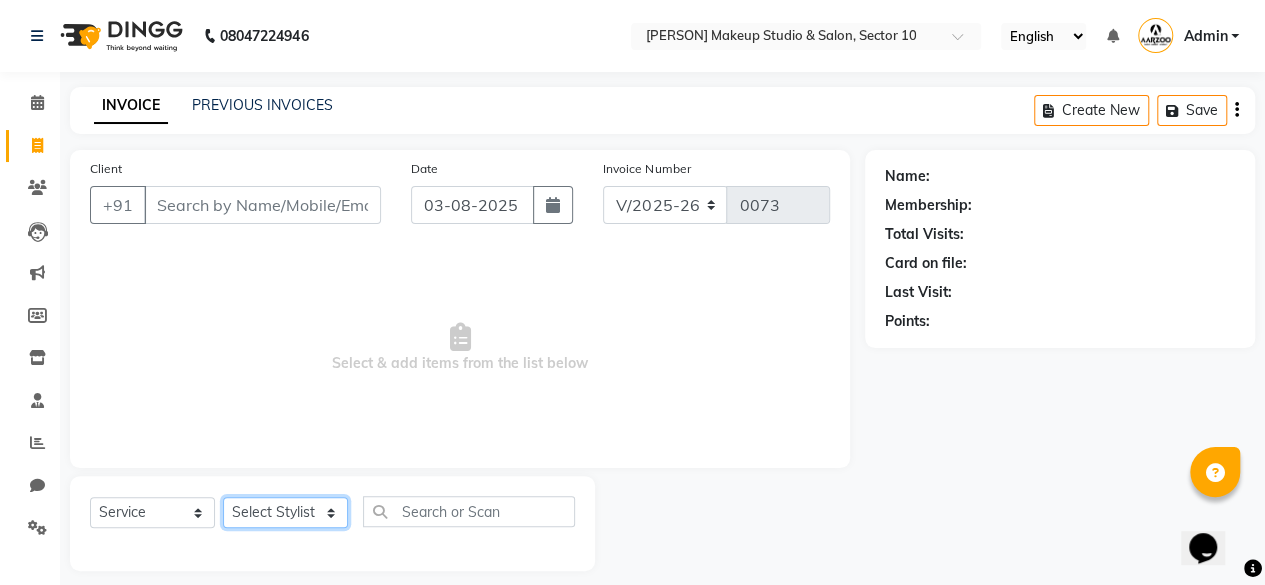 select on "63160" 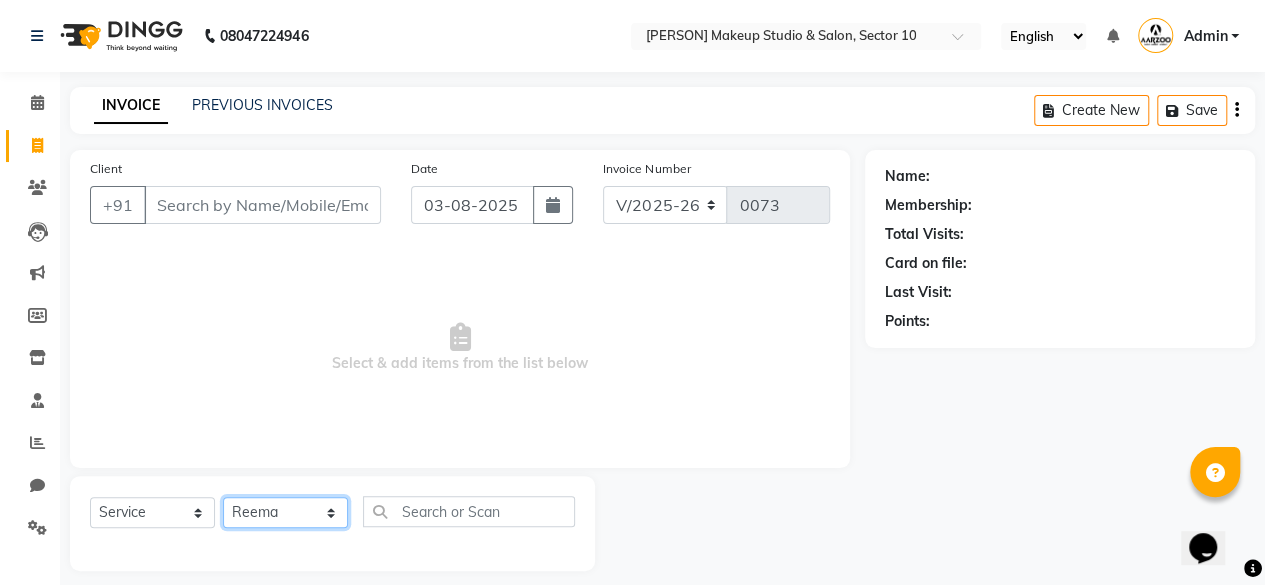 click on "Select Stylist [PERSON] [PERSON] [PERSON] [PERSON] [PERSON] [PERSON] [PERSON] [PERSON]" 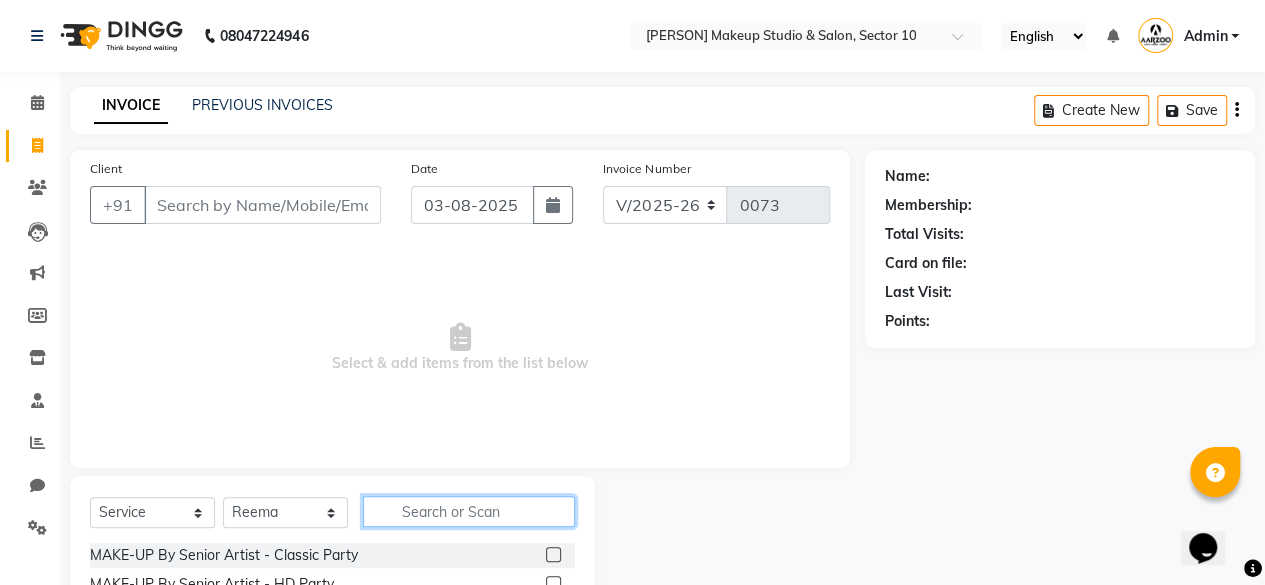 click 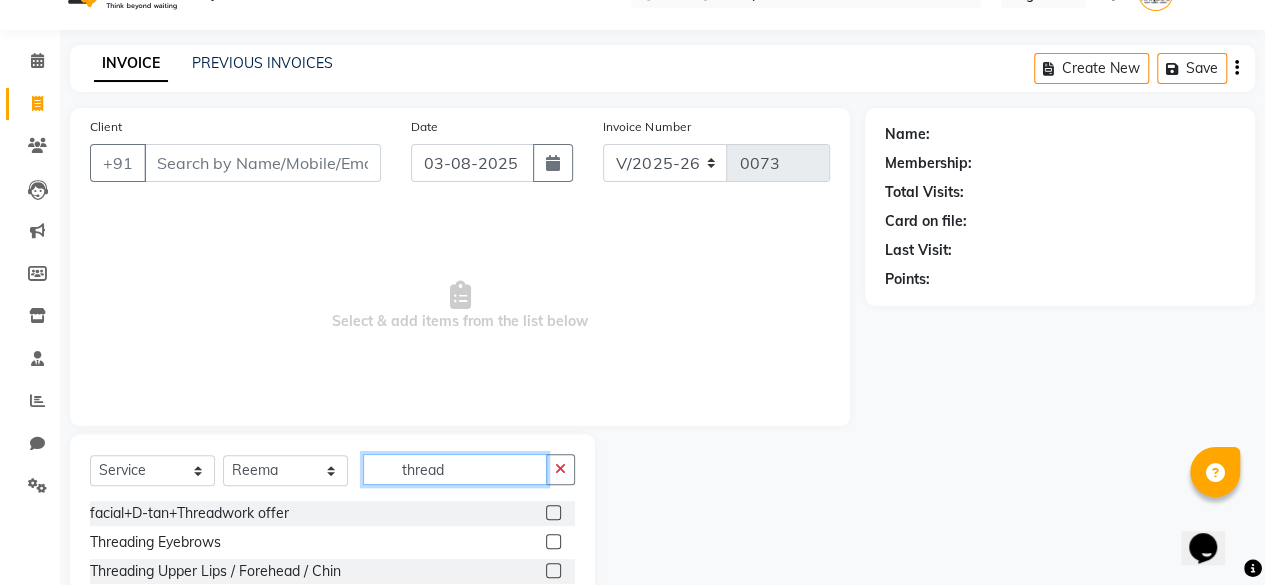 scroll, scrollTop: 100, scrollLeft: 0, axis: vertical 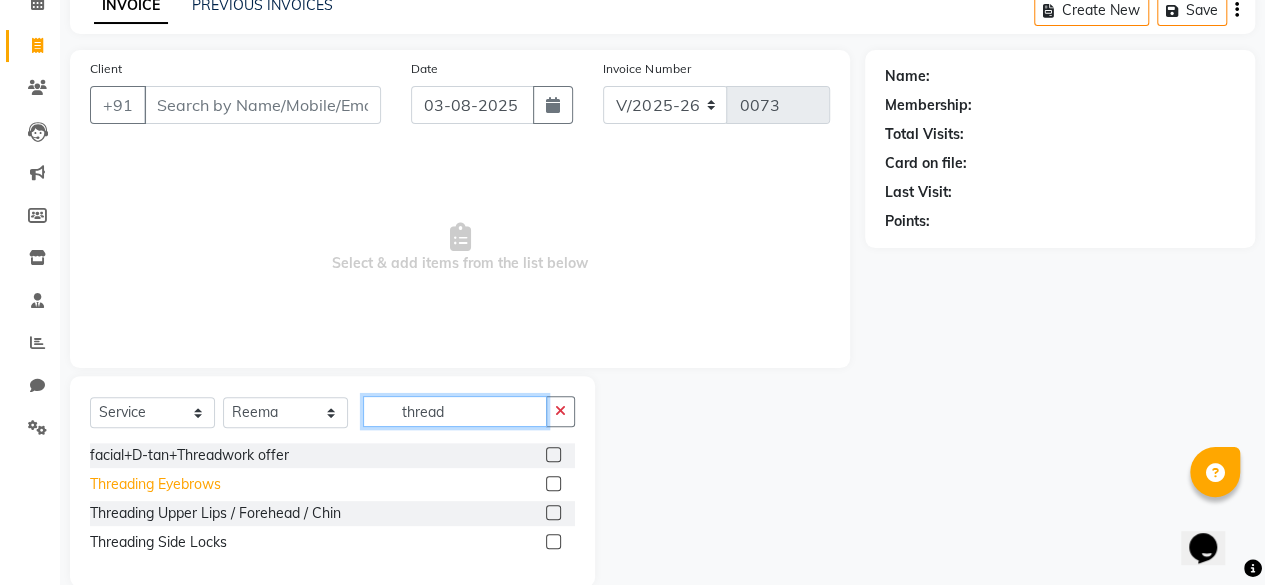 type on "thread" 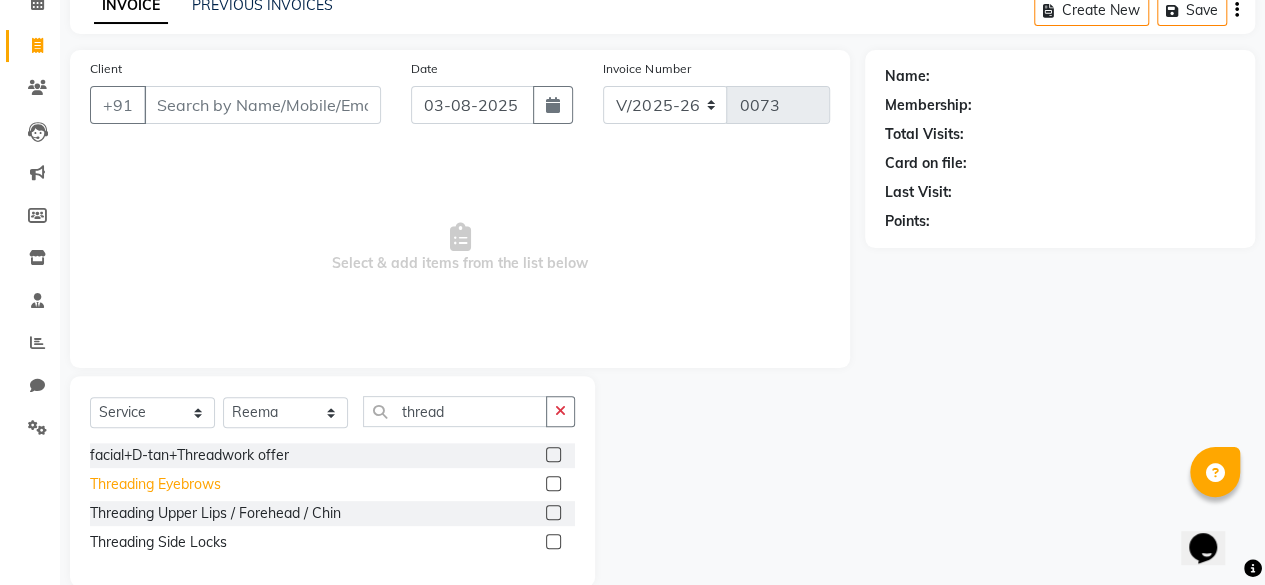 click on "Threading Eyebrows" 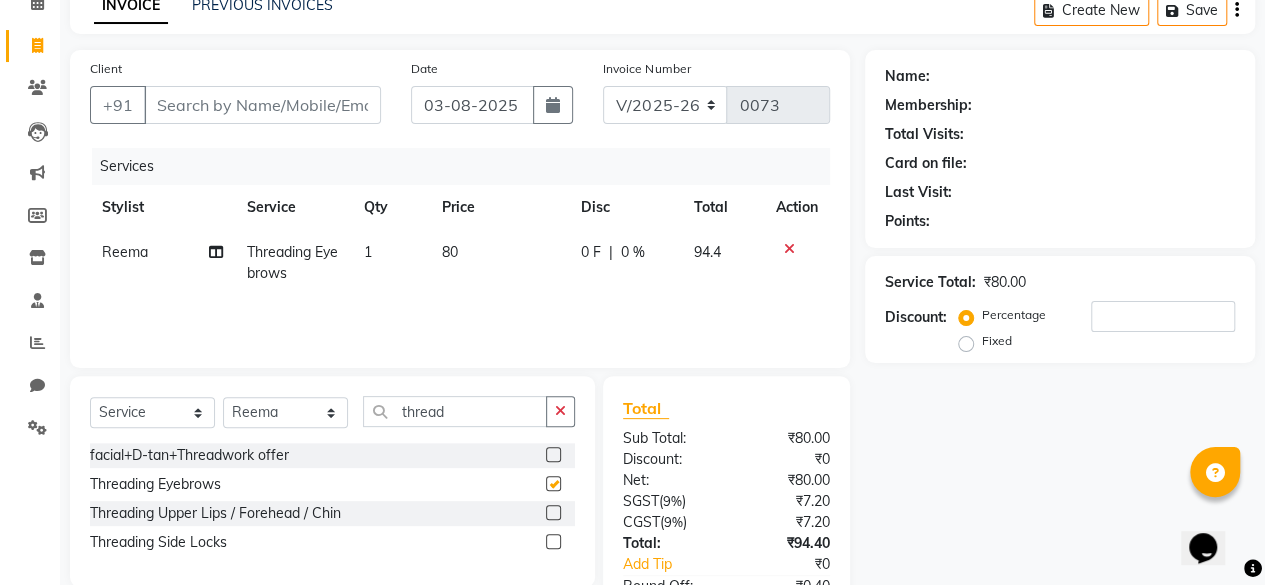 checkbox on "false" 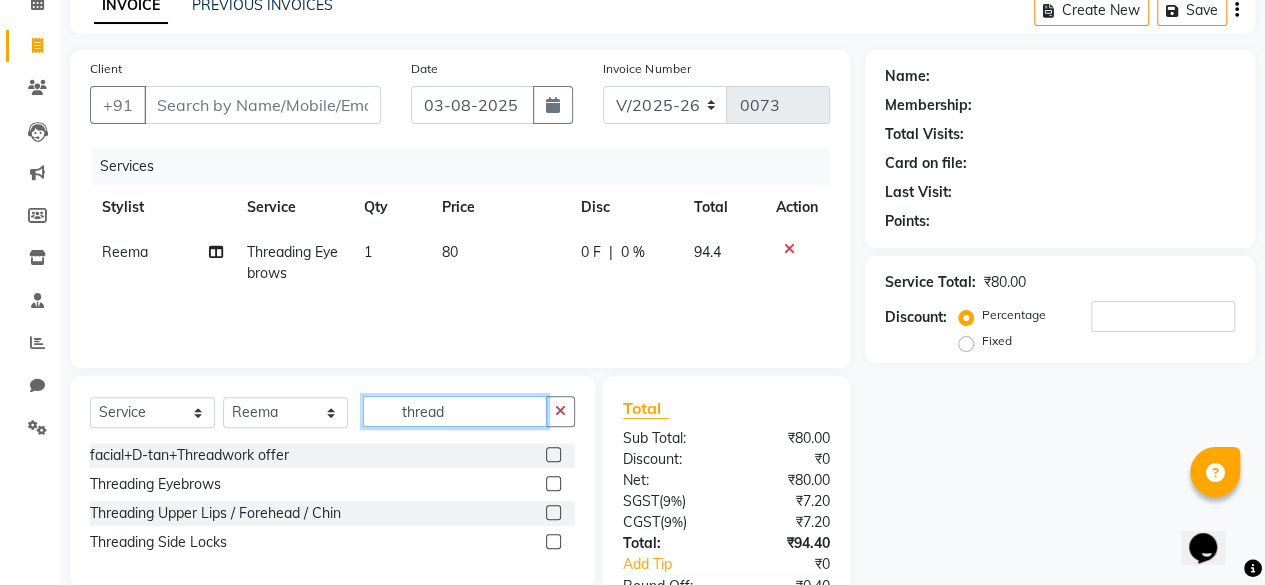 click on "thread" 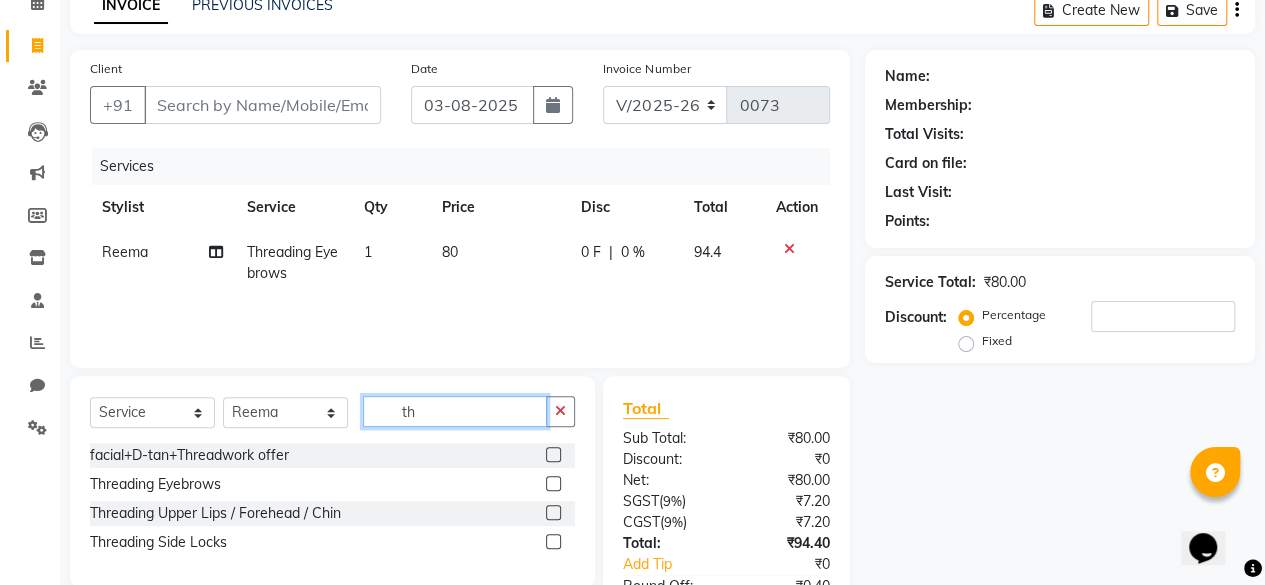 type on "t" 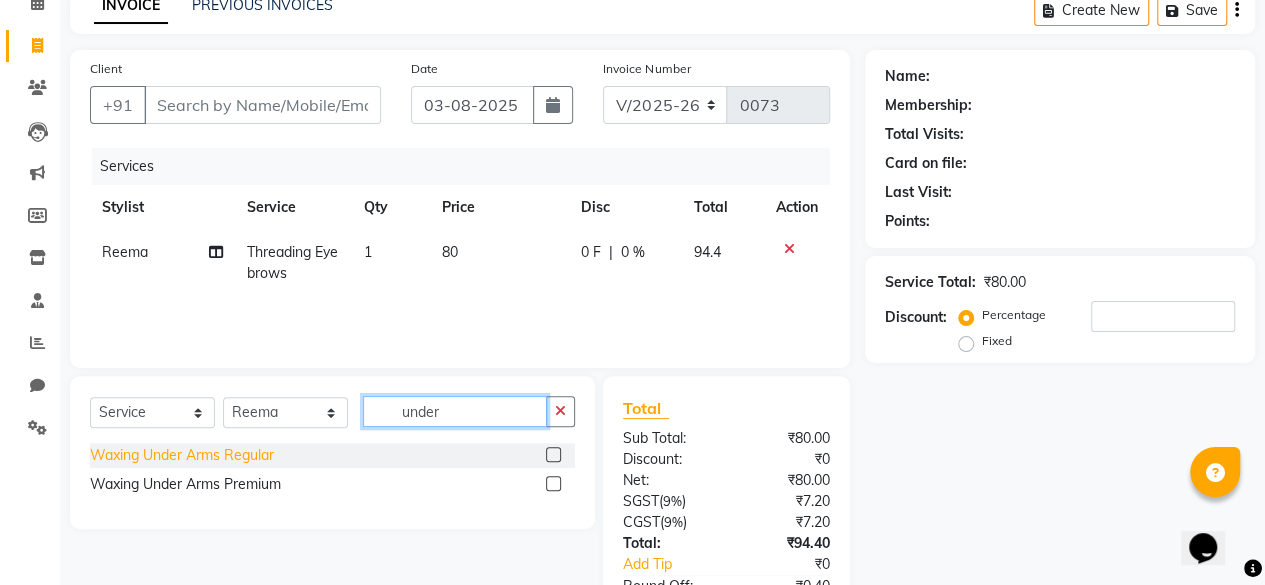 type on "under" 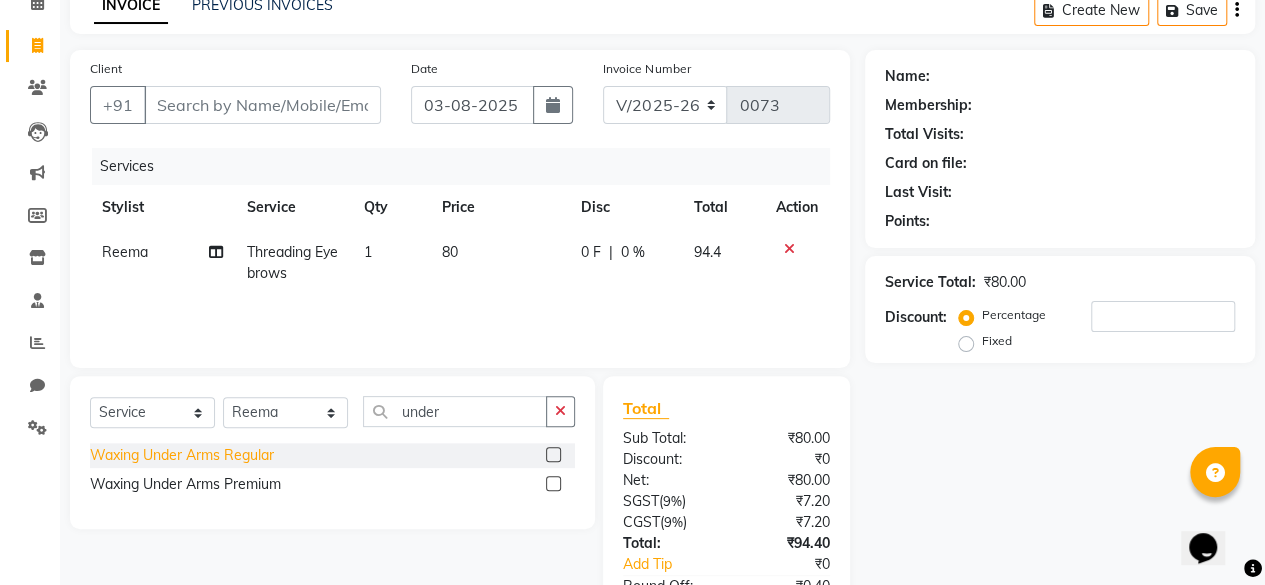 click on "Waxing Under Arms Regular" 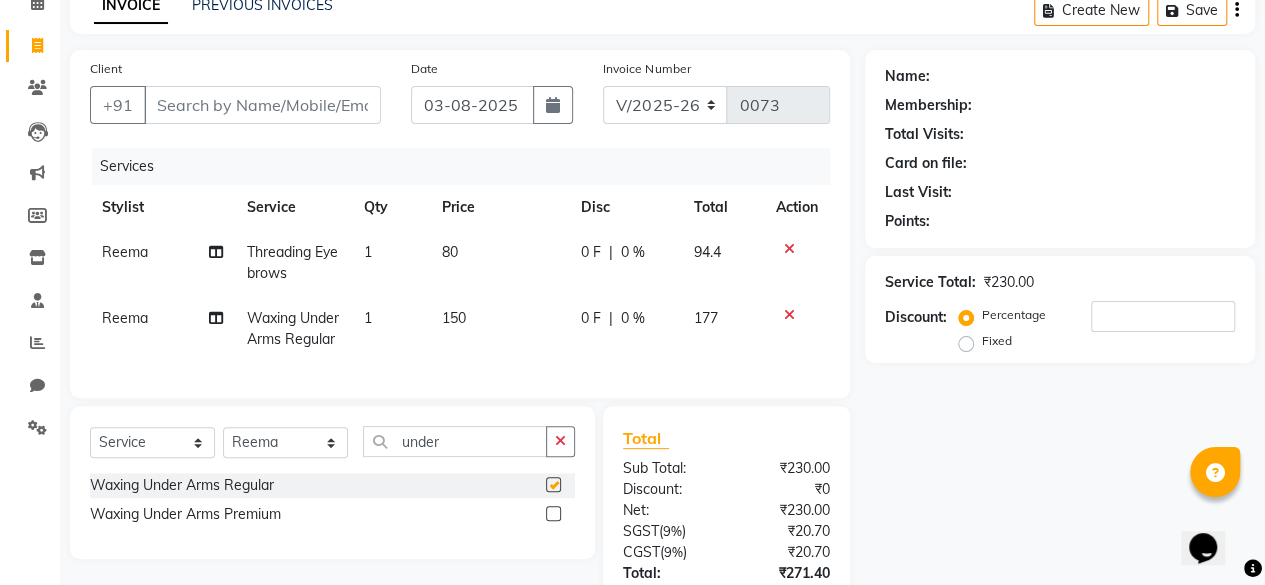 checkbox on "false" 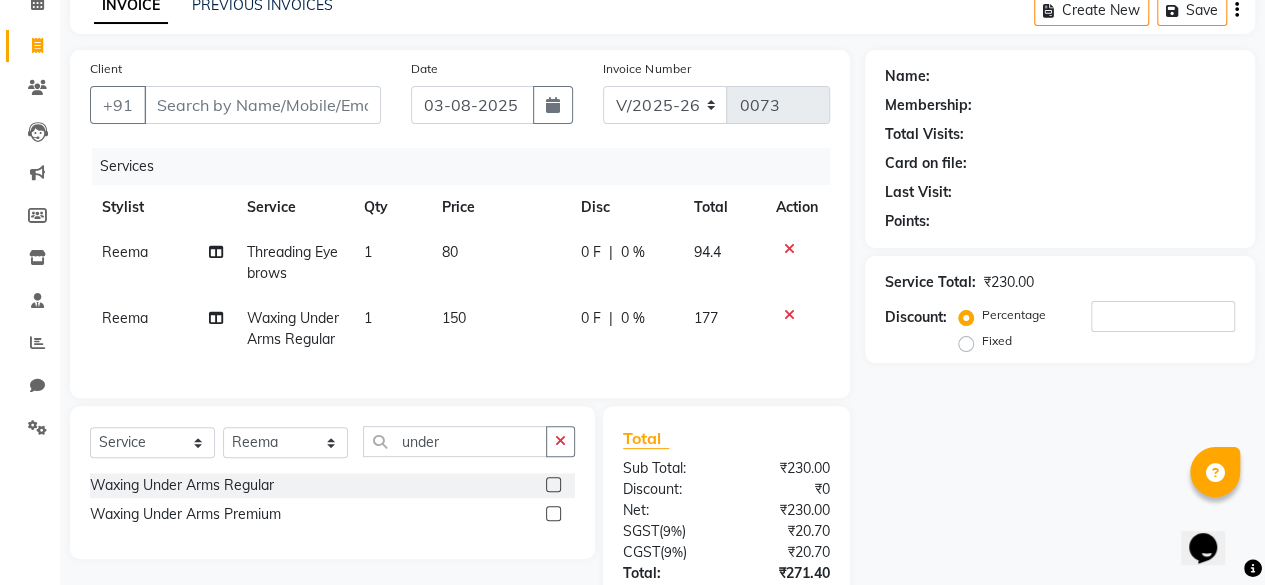 click on "80" 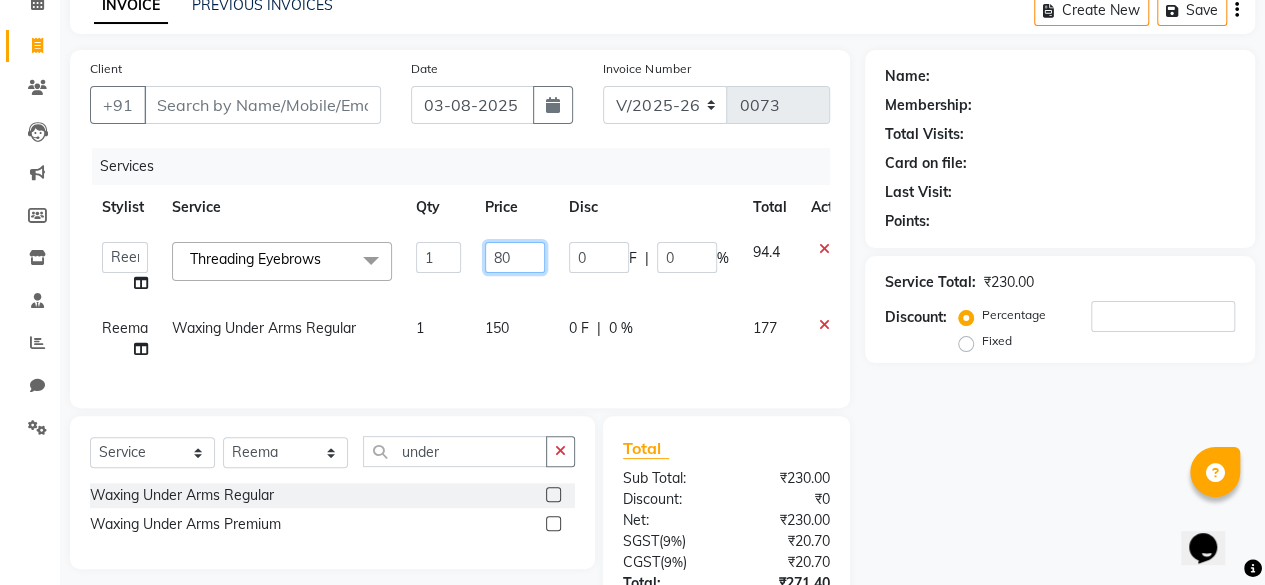 click on "80" 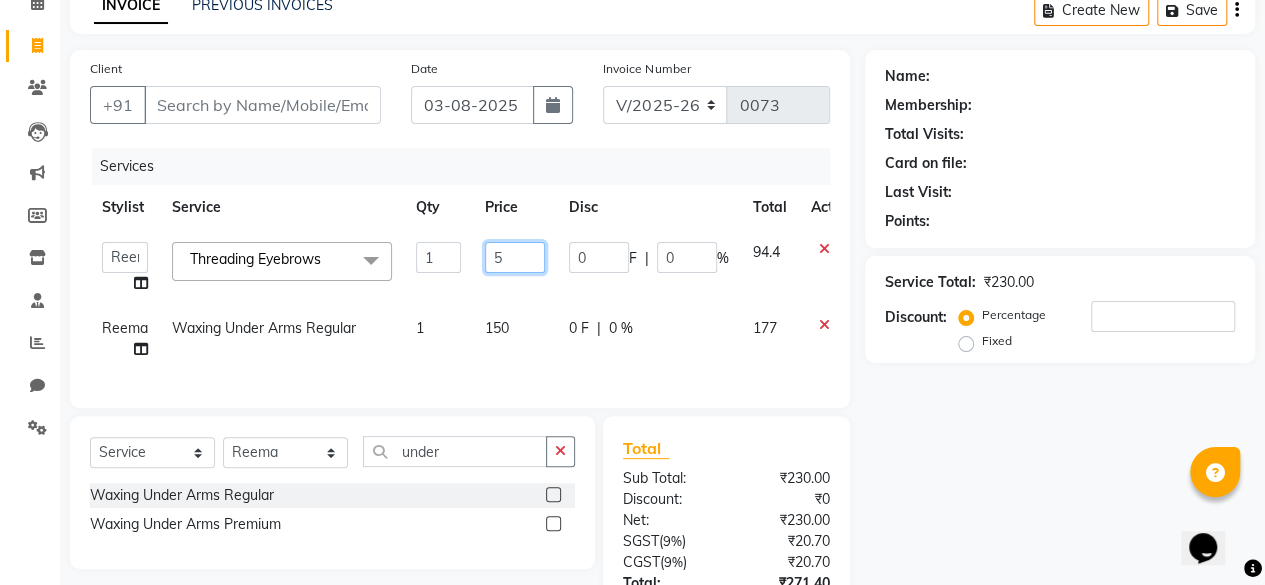 type on "50" 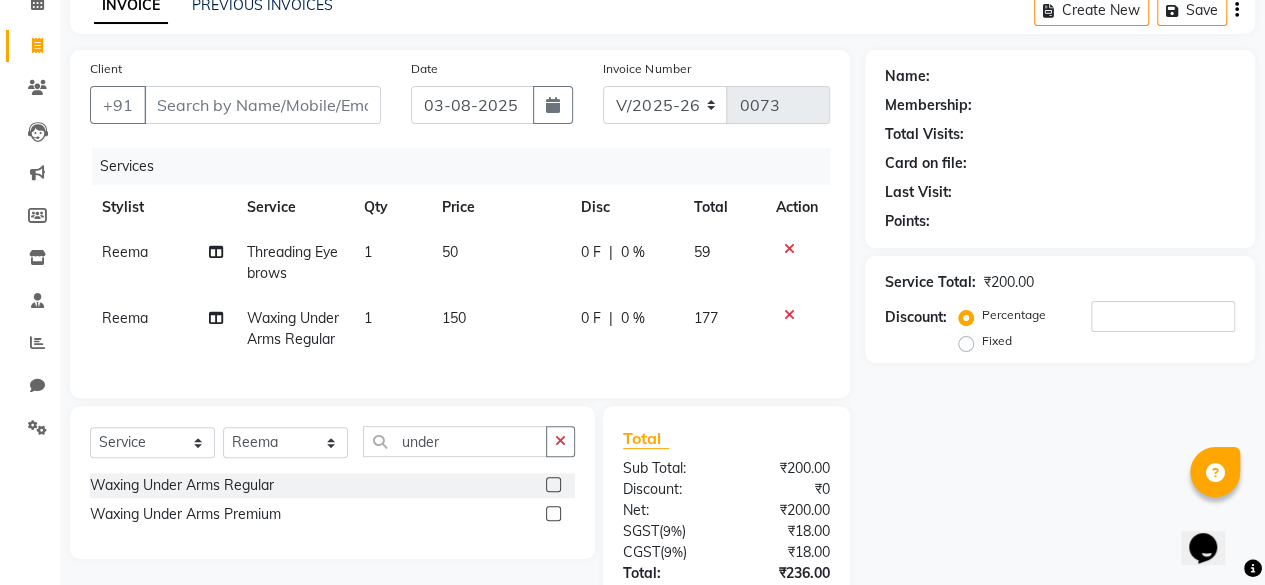 click on "Name: Membership: Total Visits: Card on file: Last Visit:  Points:  Service Total:  ₹200.00  Discount:  Percentage   Fixed" 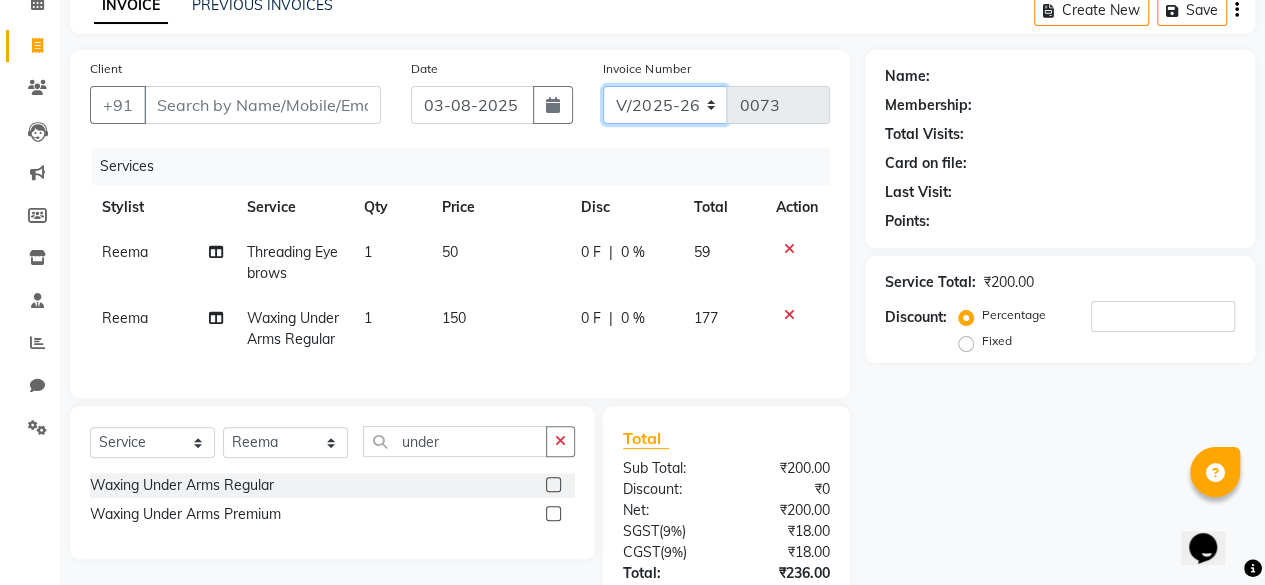 click on "CSH/25 V/2025 V/2025-26" 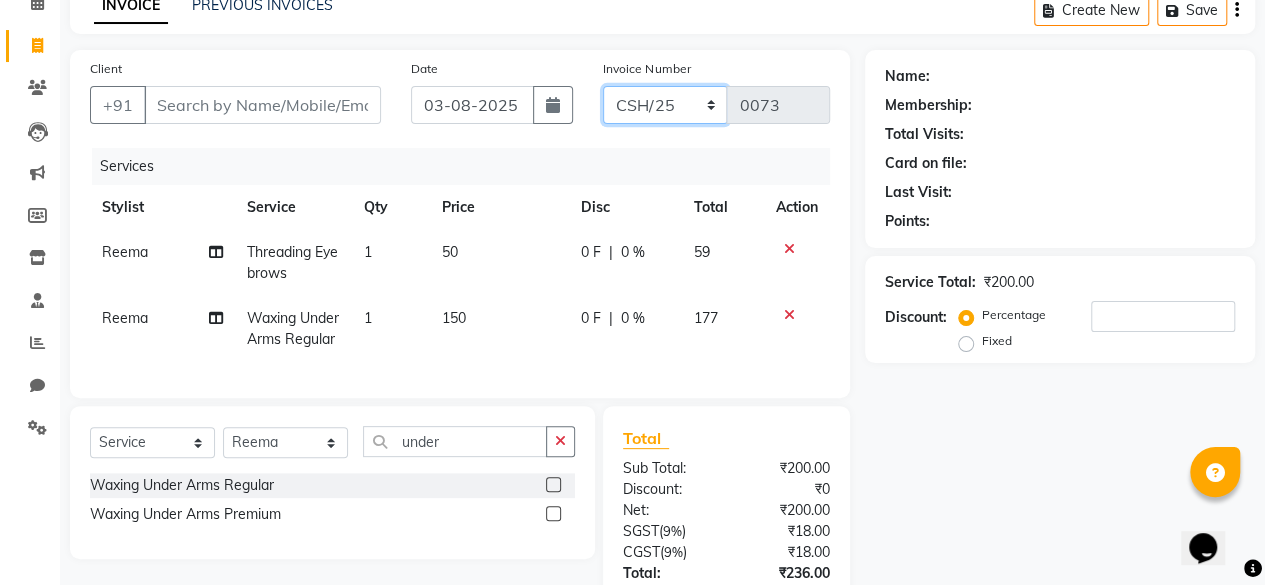 click on "CSH/25 V/2025 V/2025-26" 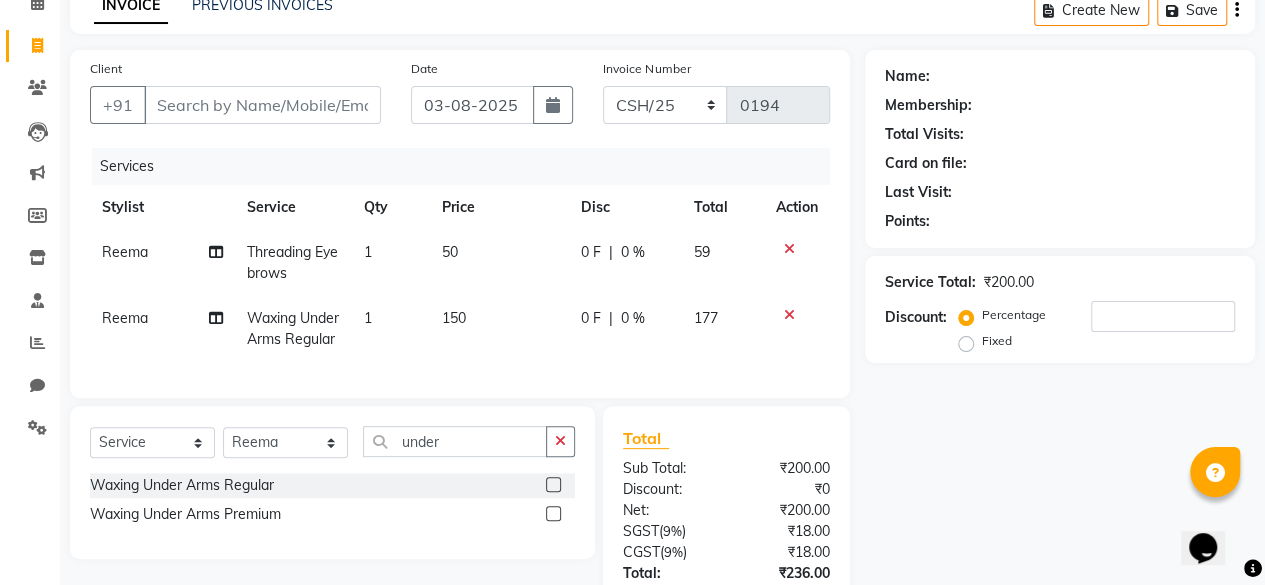 click 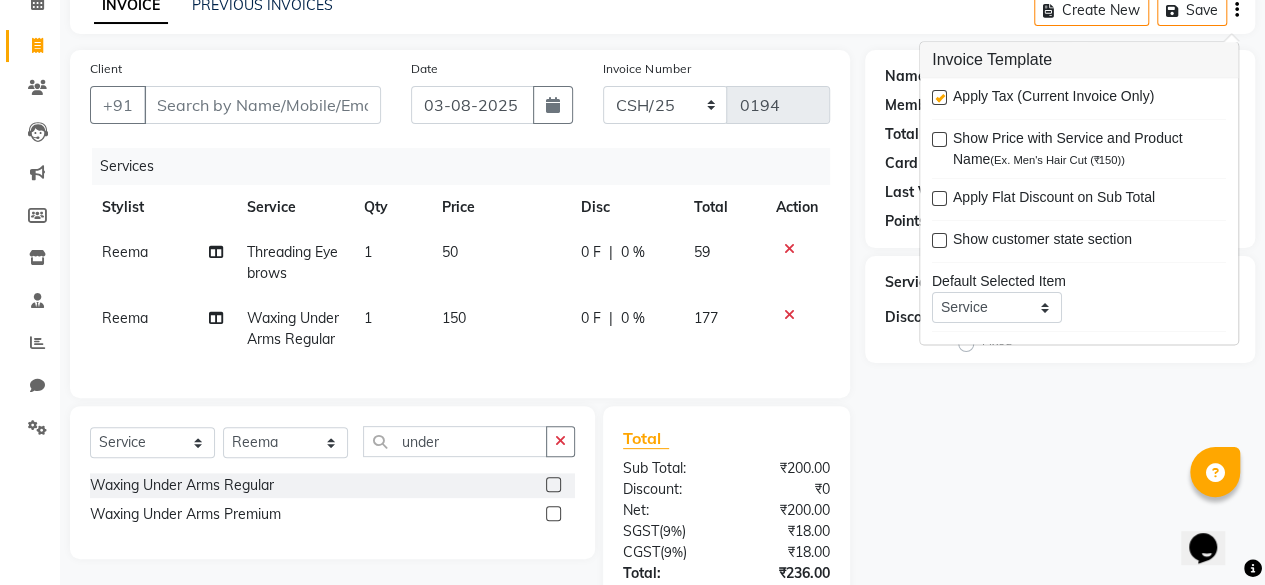 click at bounding box center [939, 98] 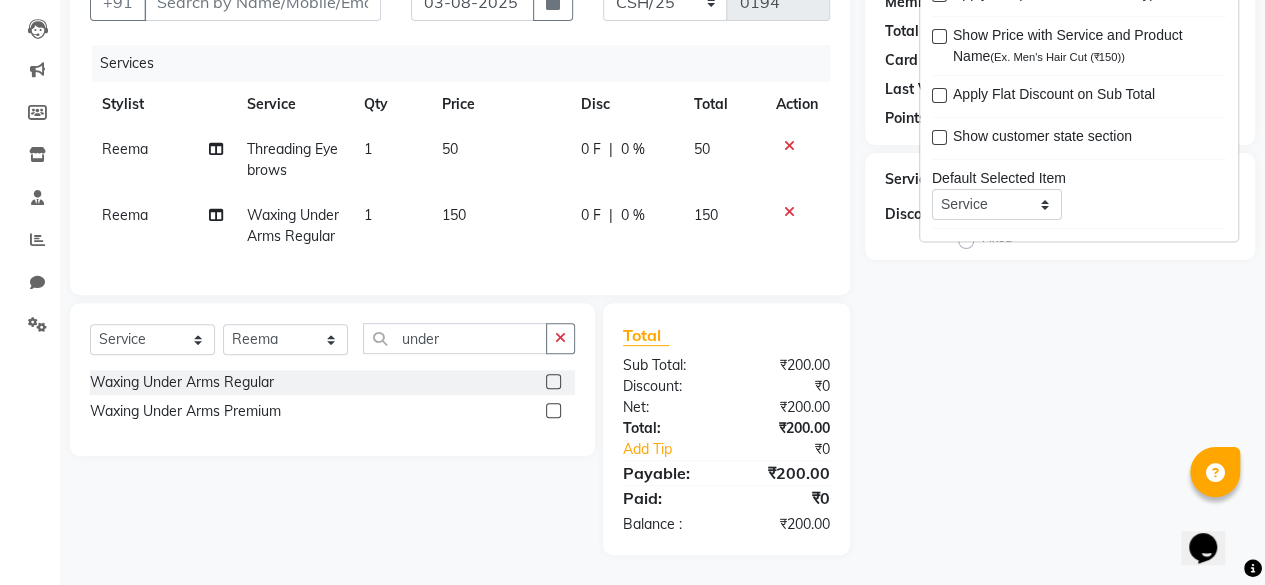 scroll, scrollTop: 238, scrollLeft: 0, axis: vertical 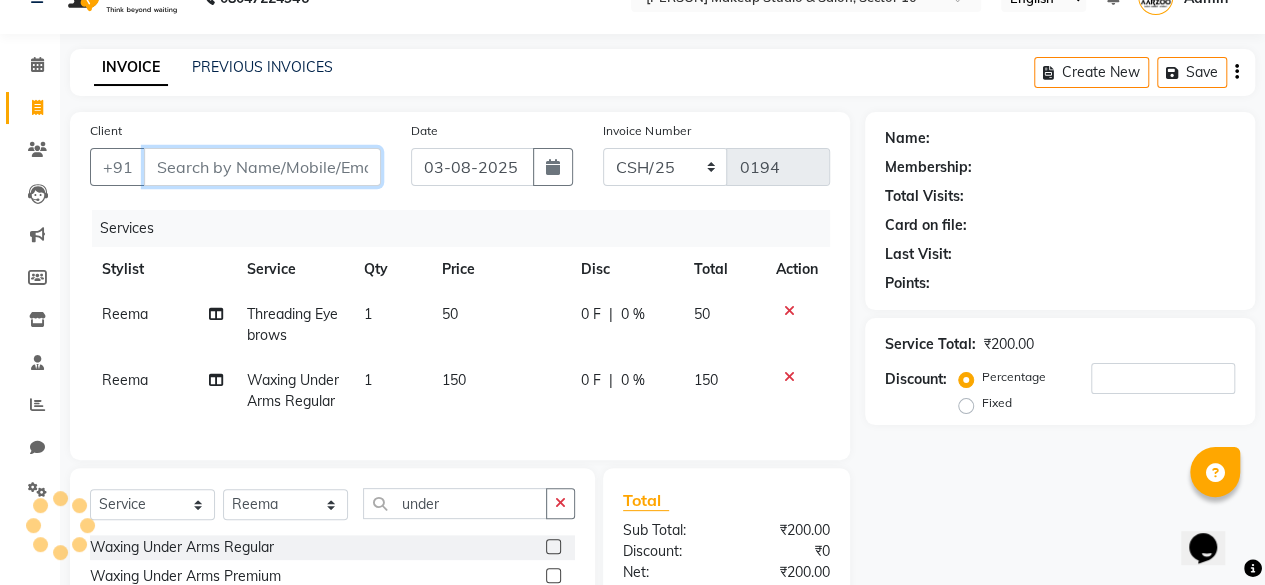 click on "Client" at bounding box center (262, 167) 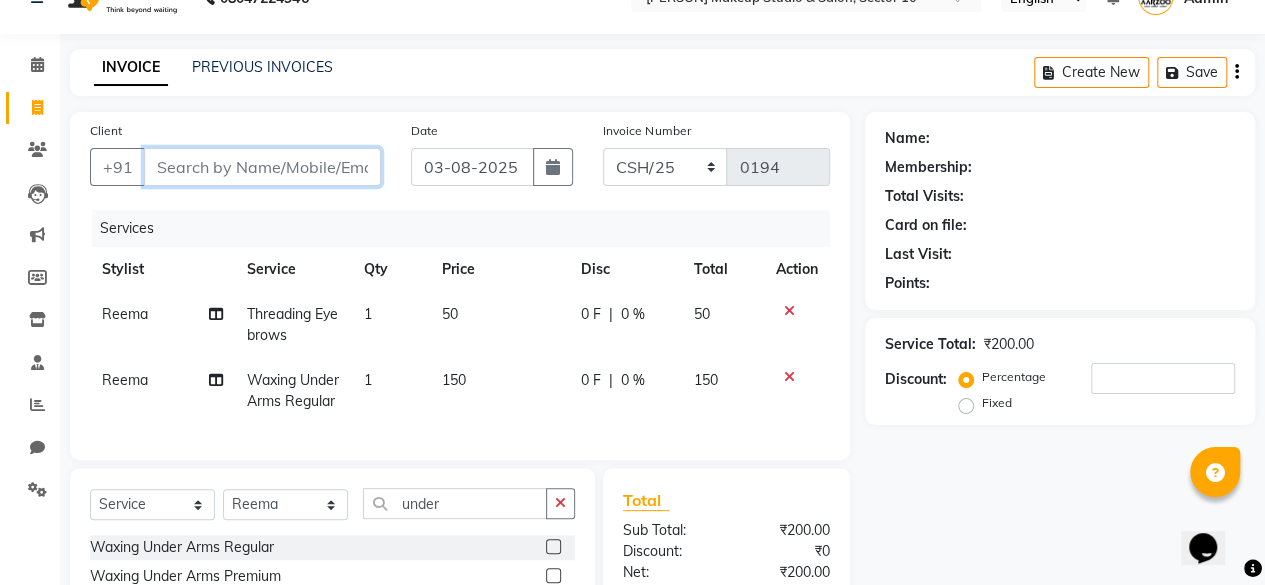 type on "p" 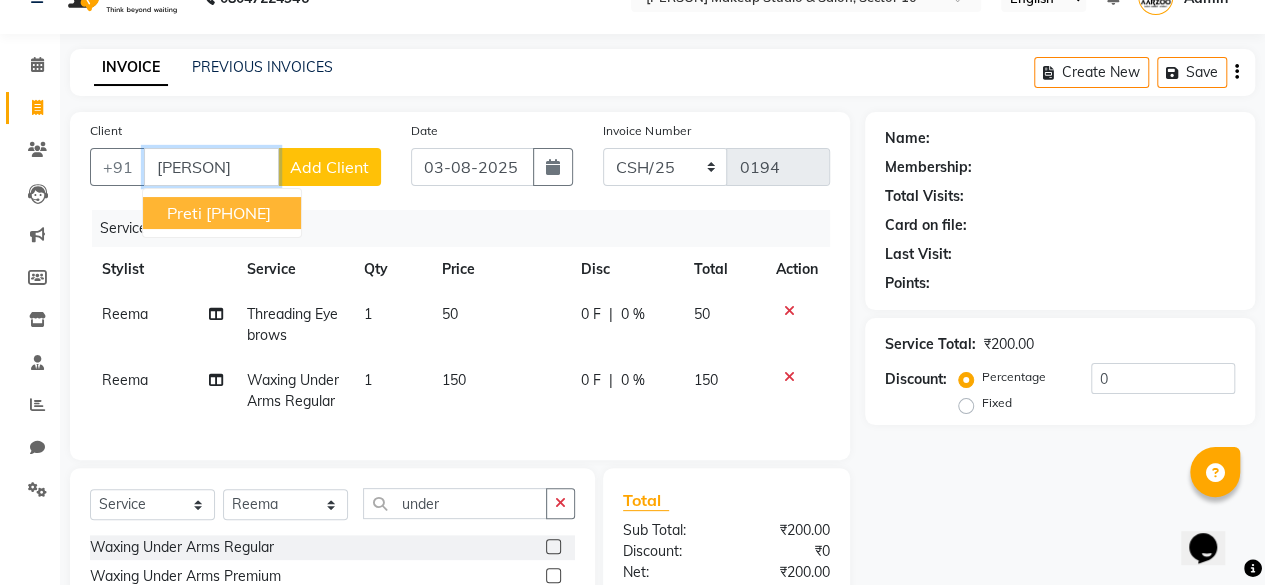 click on "[PHONE]" at bounding box center (238, 213) 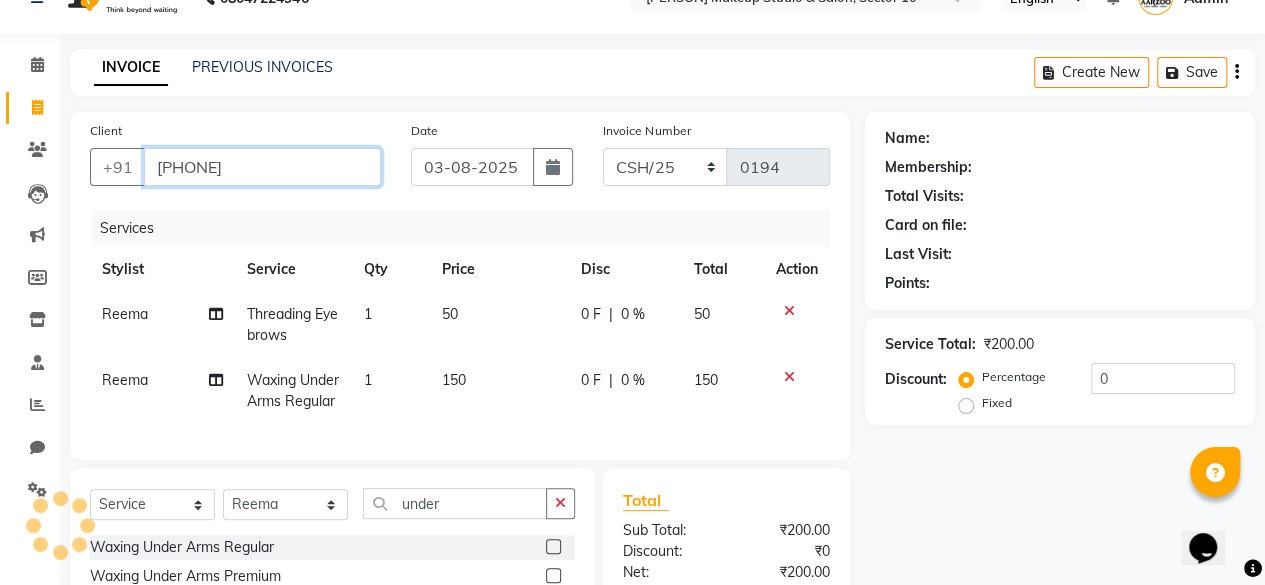 type on "[PHONE]" 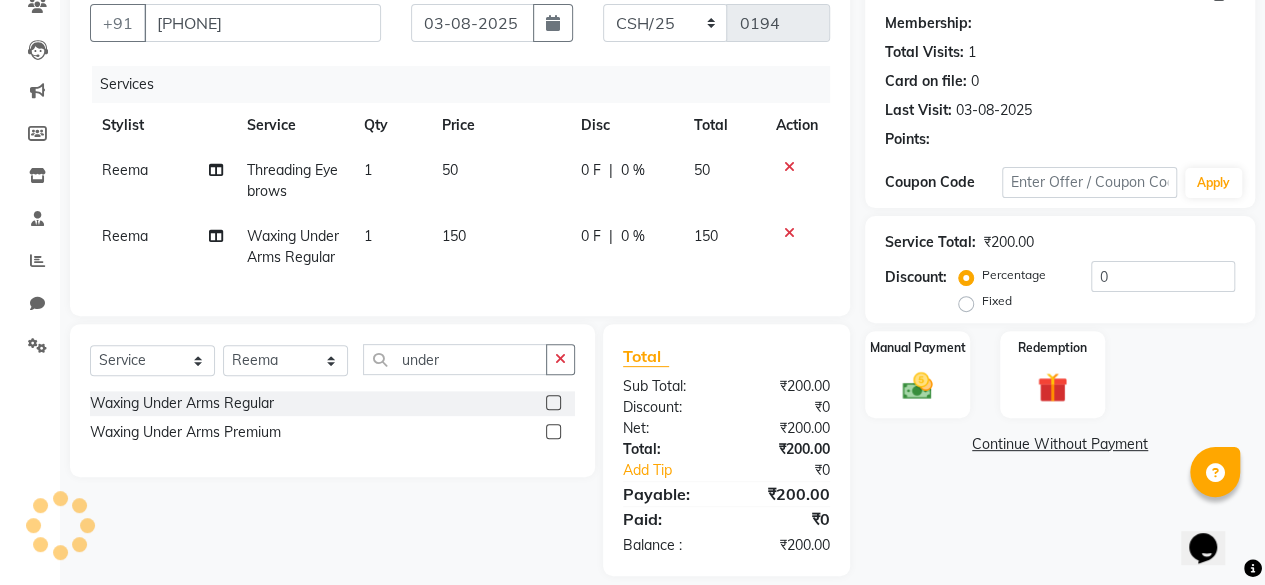 scroll, scrollTop: 238, scrollLeft: 0, axis: vertical 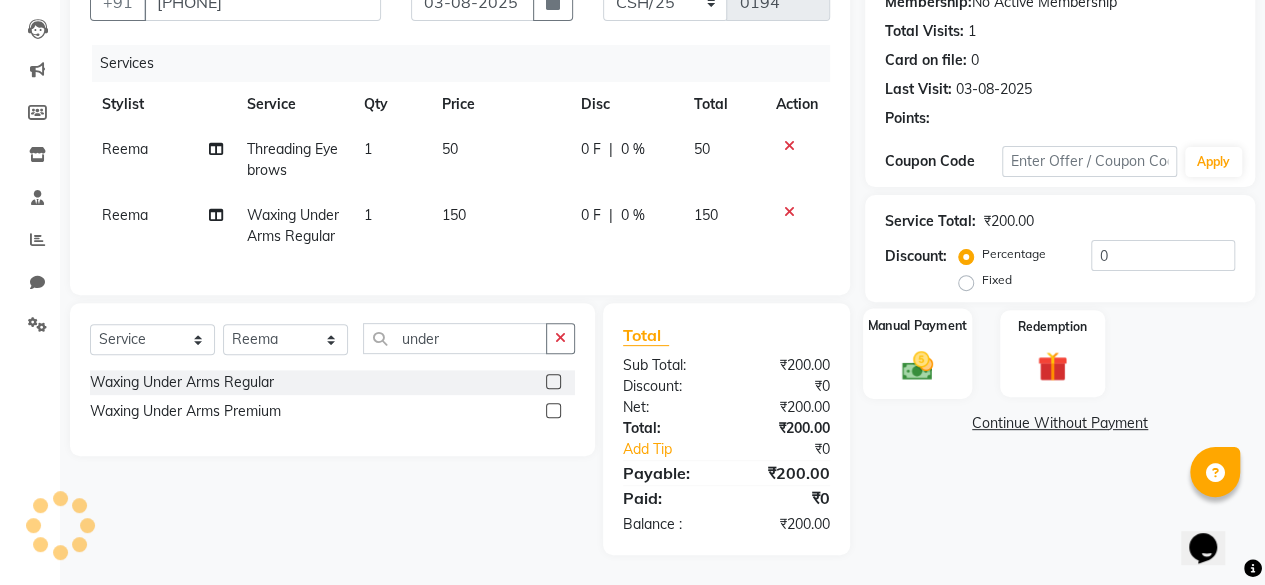 click 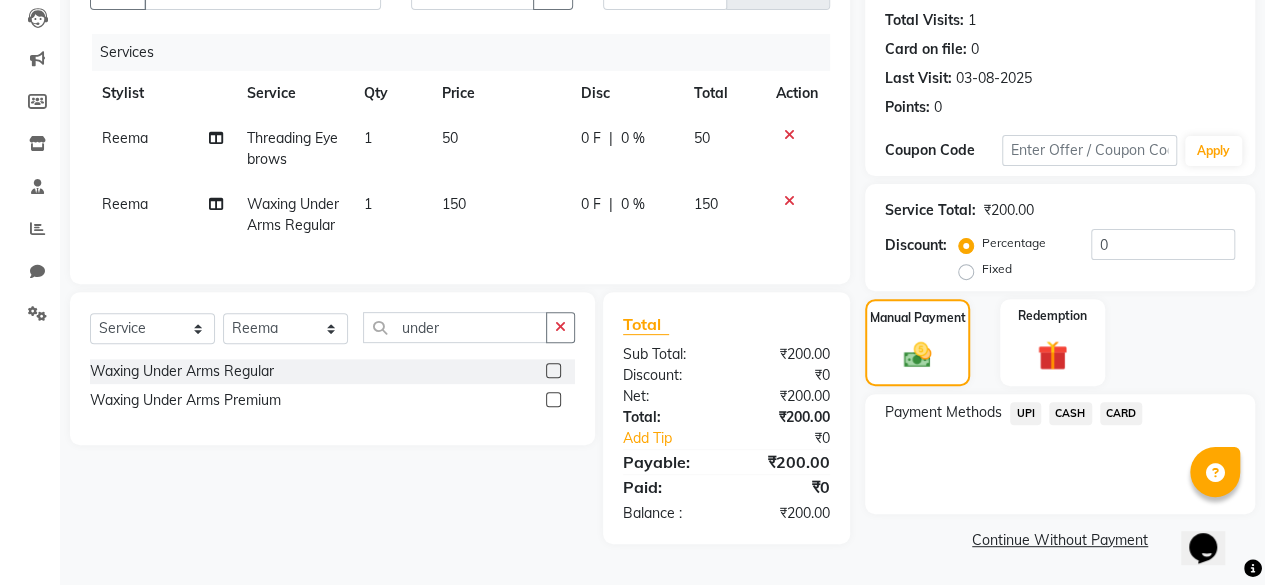 click on "CASH" 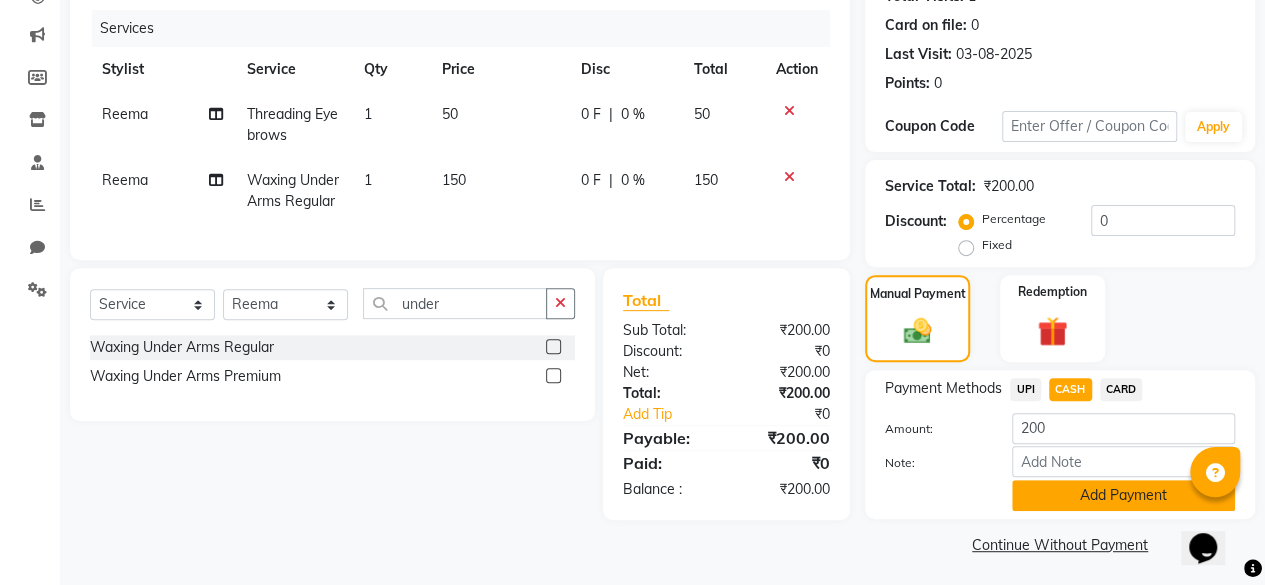 click on "Add Payment" 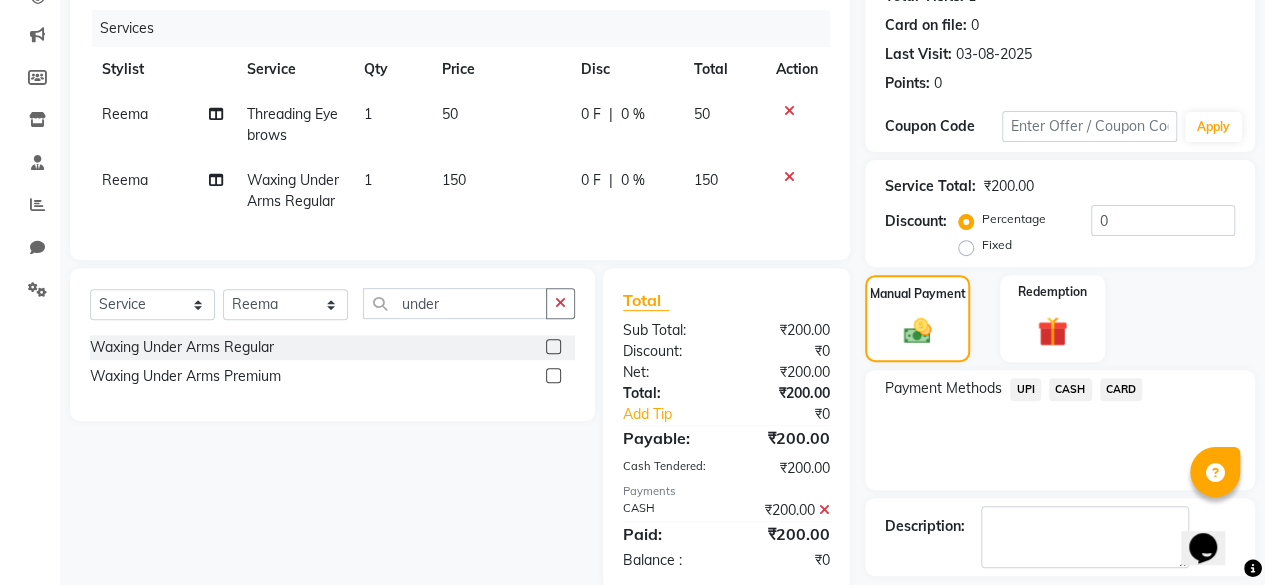 scroll, scrollTop: 324, scrollLeft: 0, axis: vertical 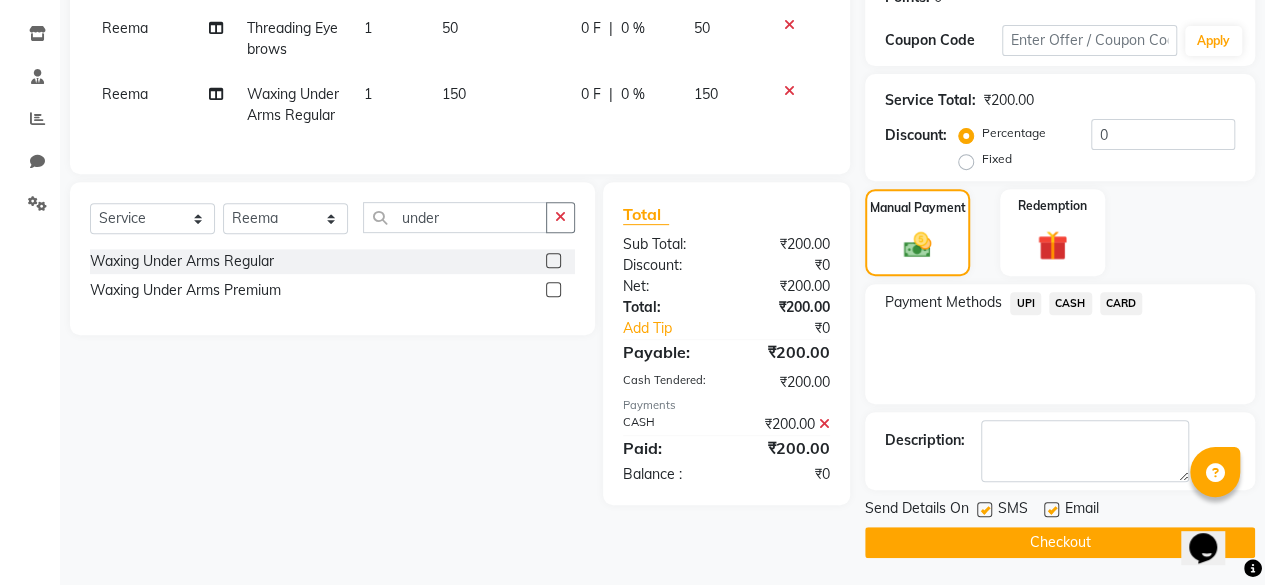 click 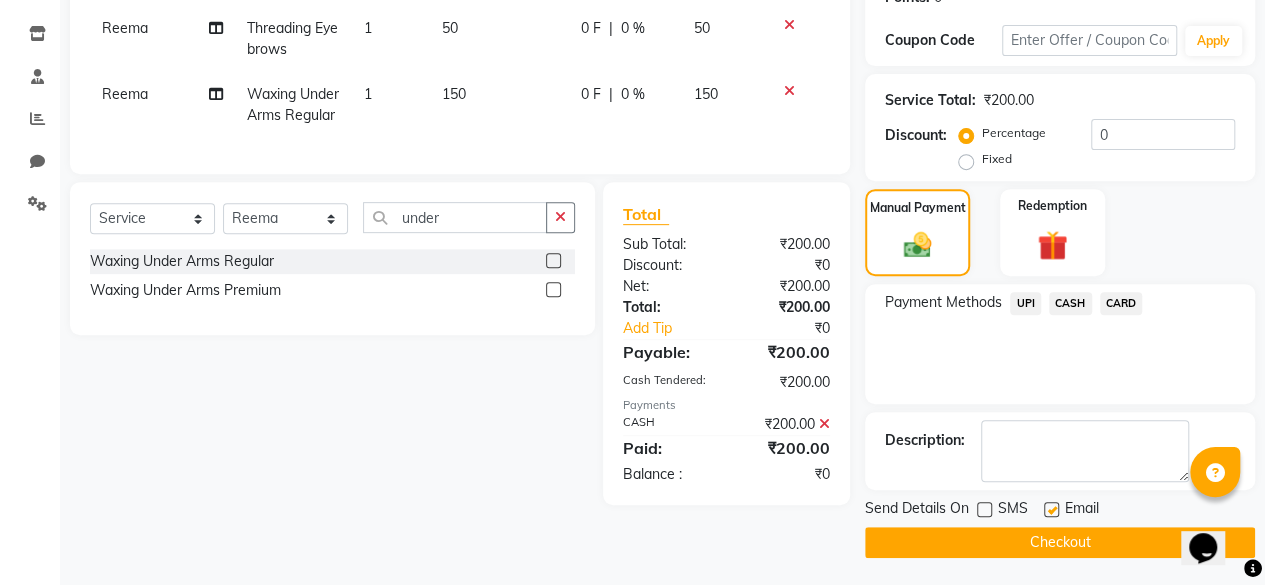 click 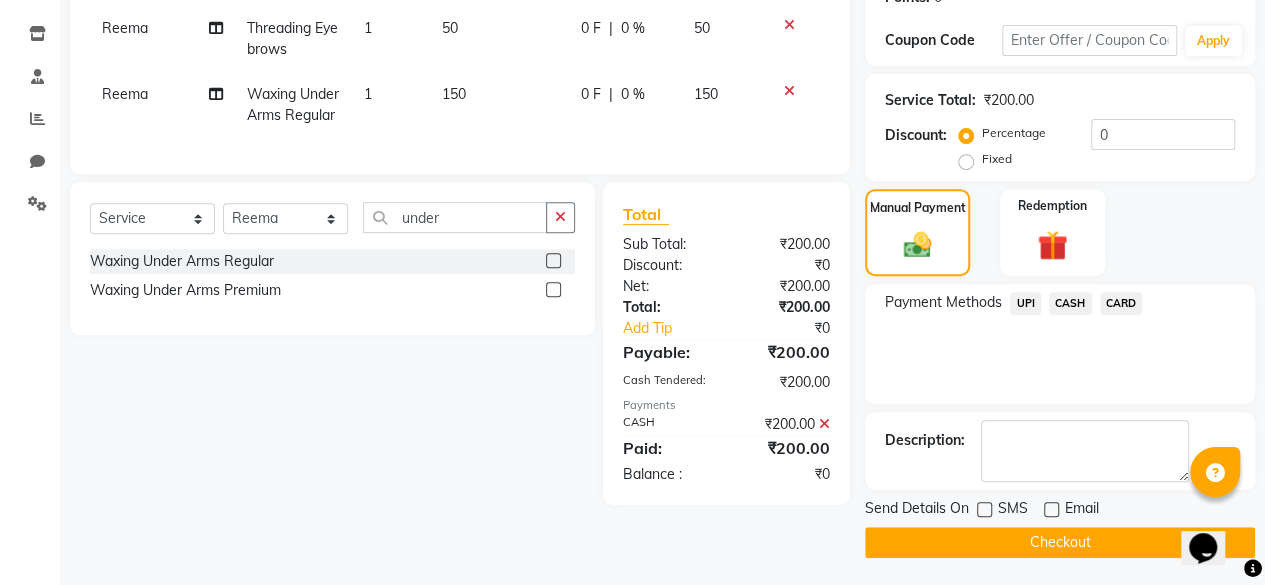 click on "Checkout" 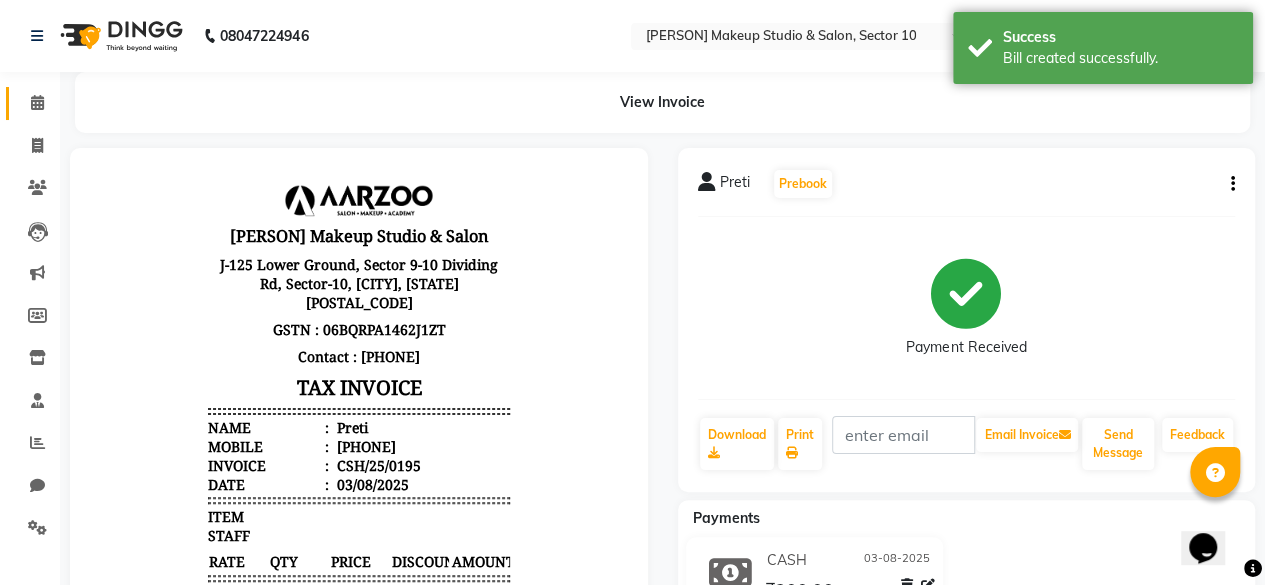 scroll, scrollTop: 0, scrollLeft: 0, axis: both 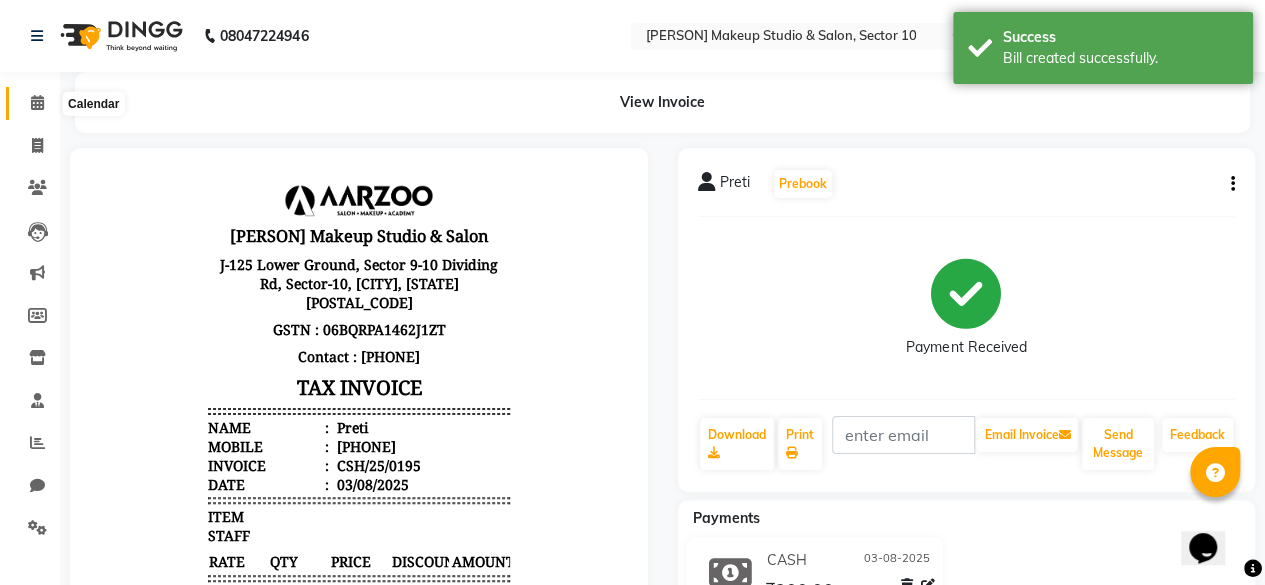 click 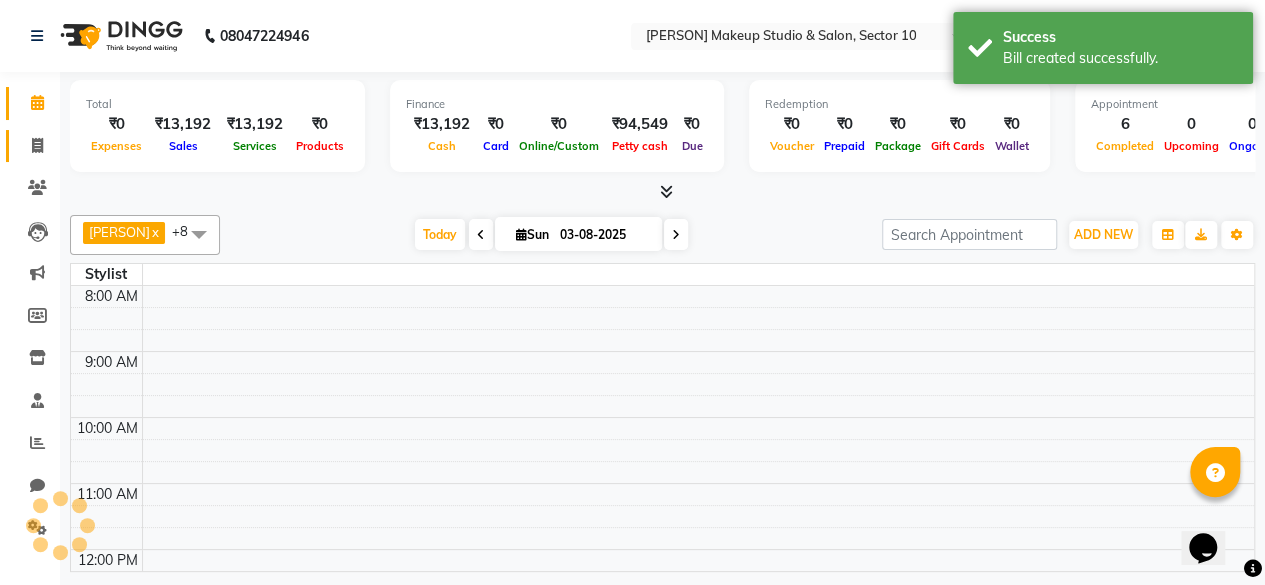 scroll, scrollTop: 568, scrollLeft: 0, axis: vertical 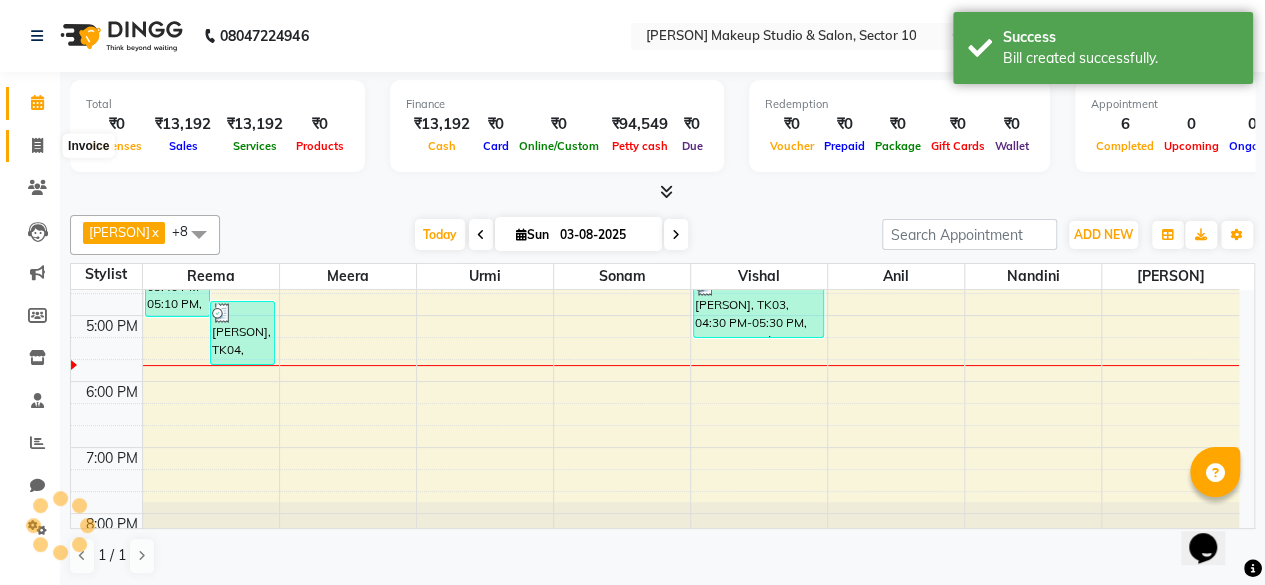 click 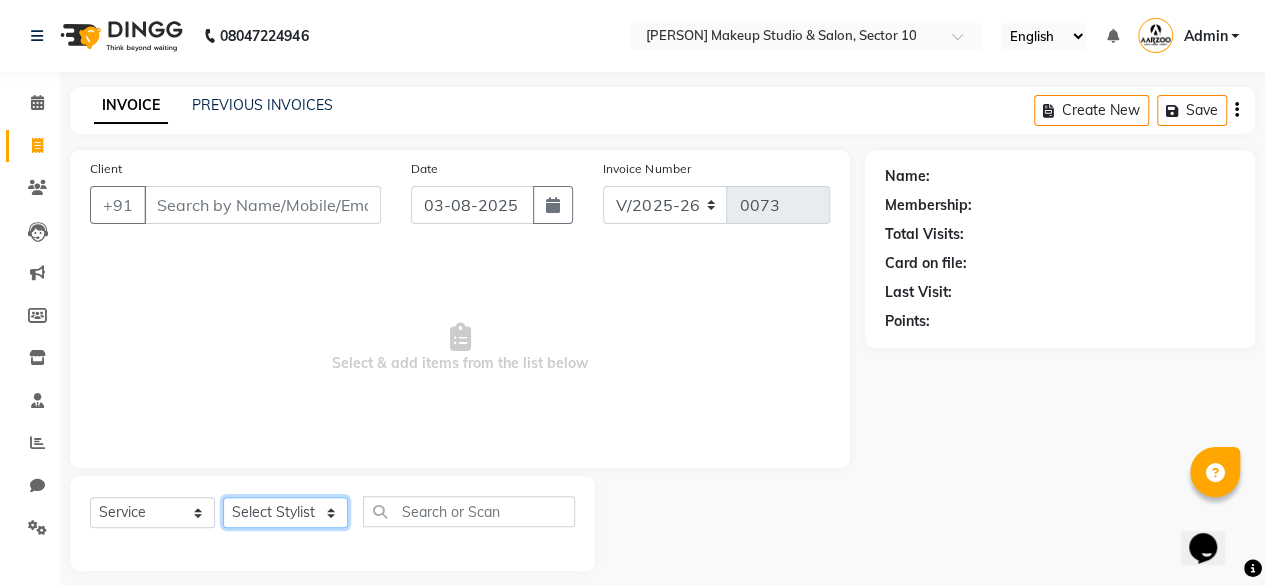 drag, startPoint x: 272, startPoint y: 506, endPoint x: 263, endPoint y: 499, distance: 11.401754 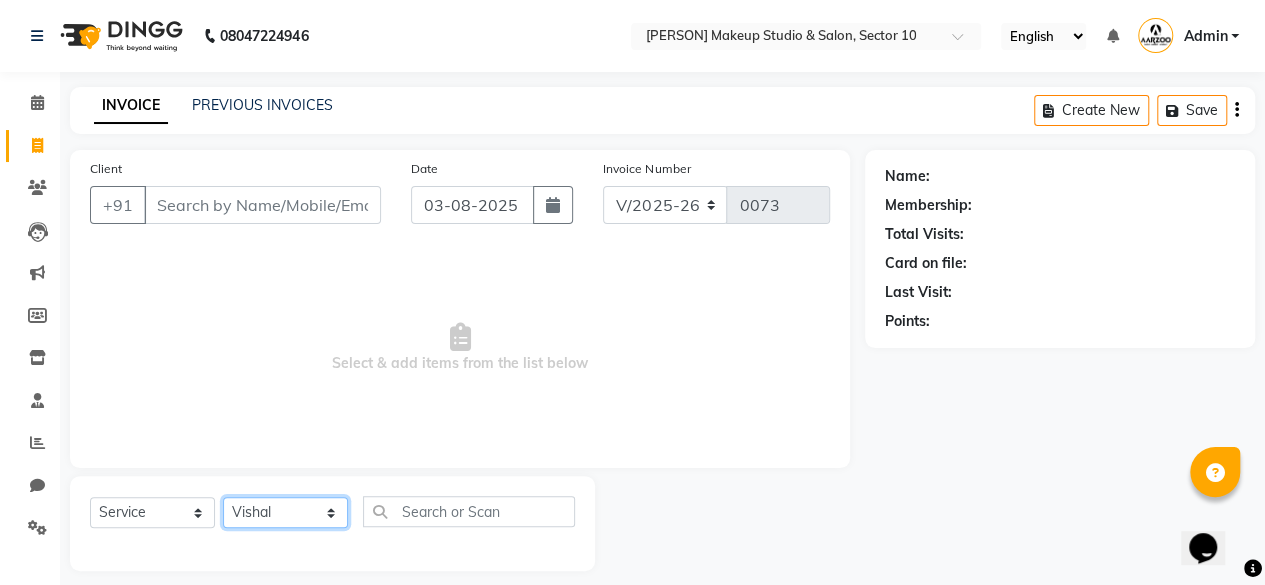 click on "Select Stylist [PERSON] [PERSON] [PERSON] [PERSON] [PERSON] [PERSON] [PERSON] [PERSON]" 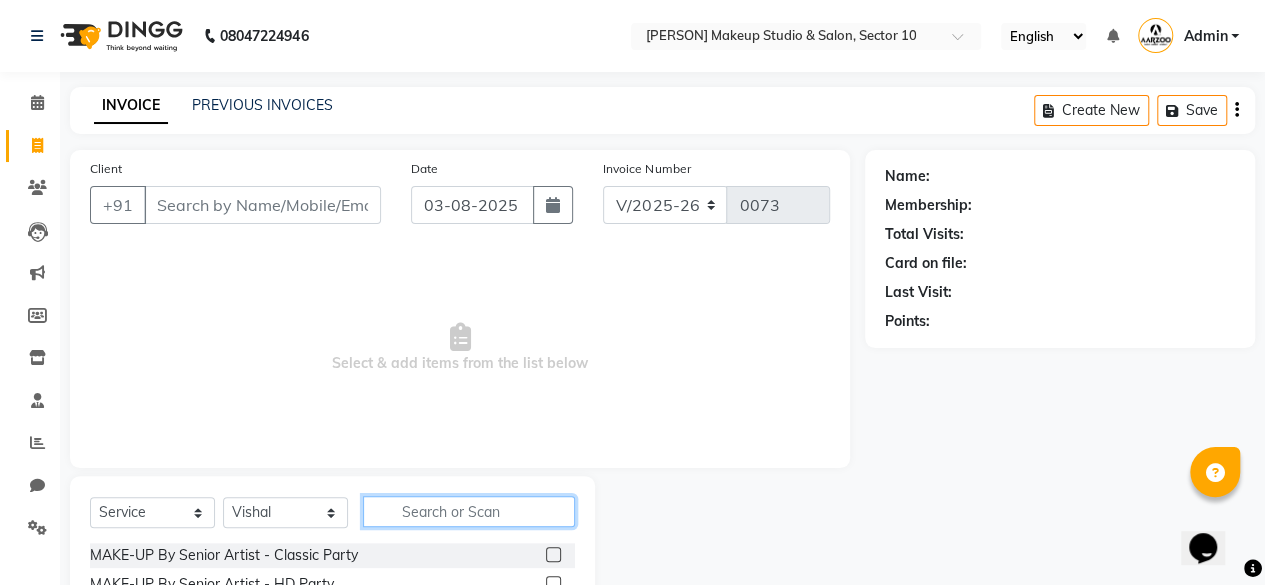 click 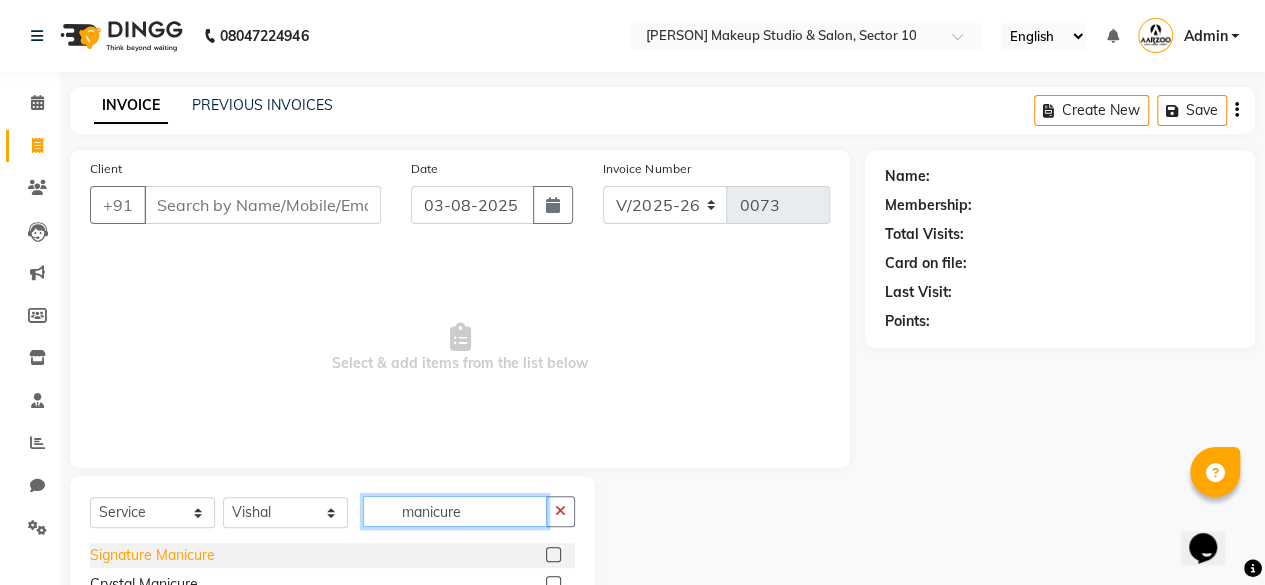 type on "manicure" 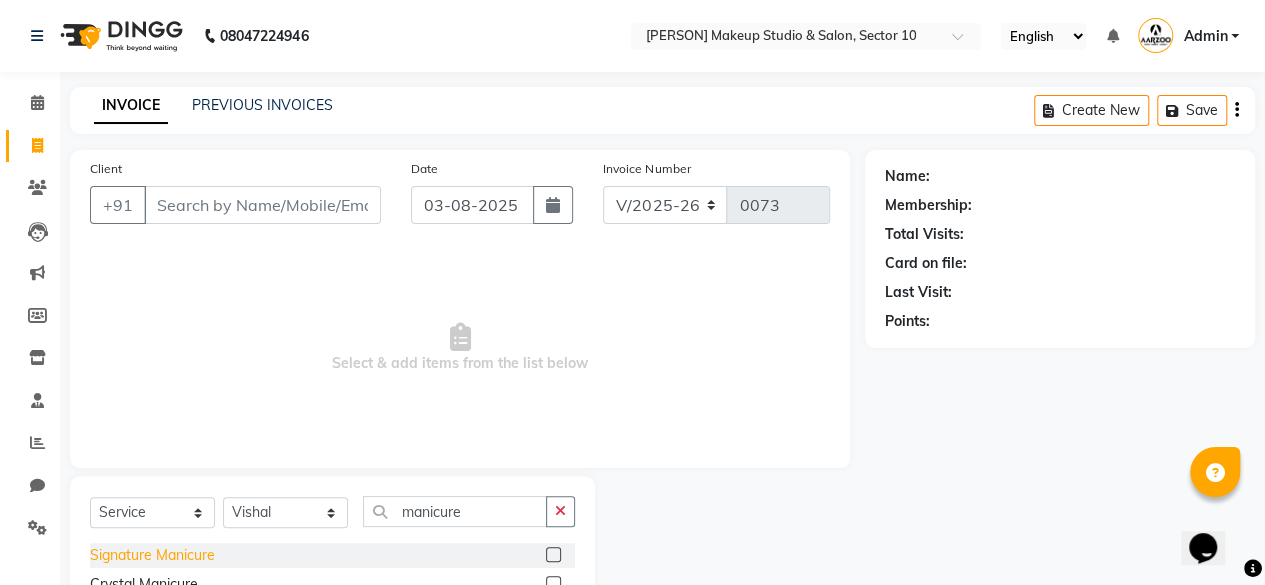click on "Signature Manicure" 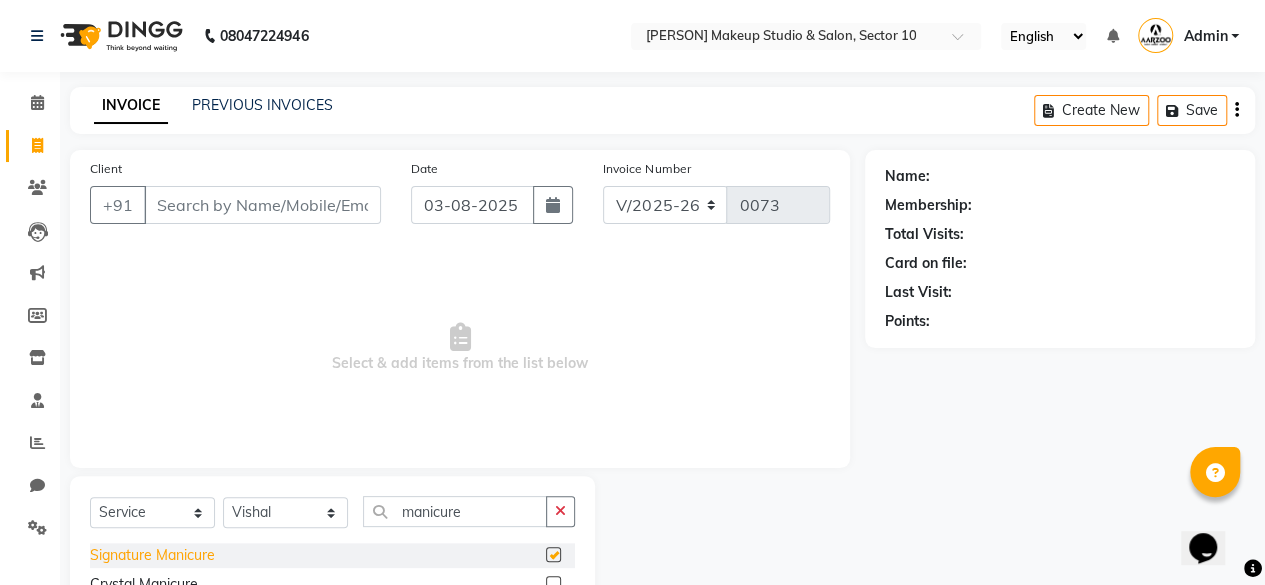 checkbox on "false" 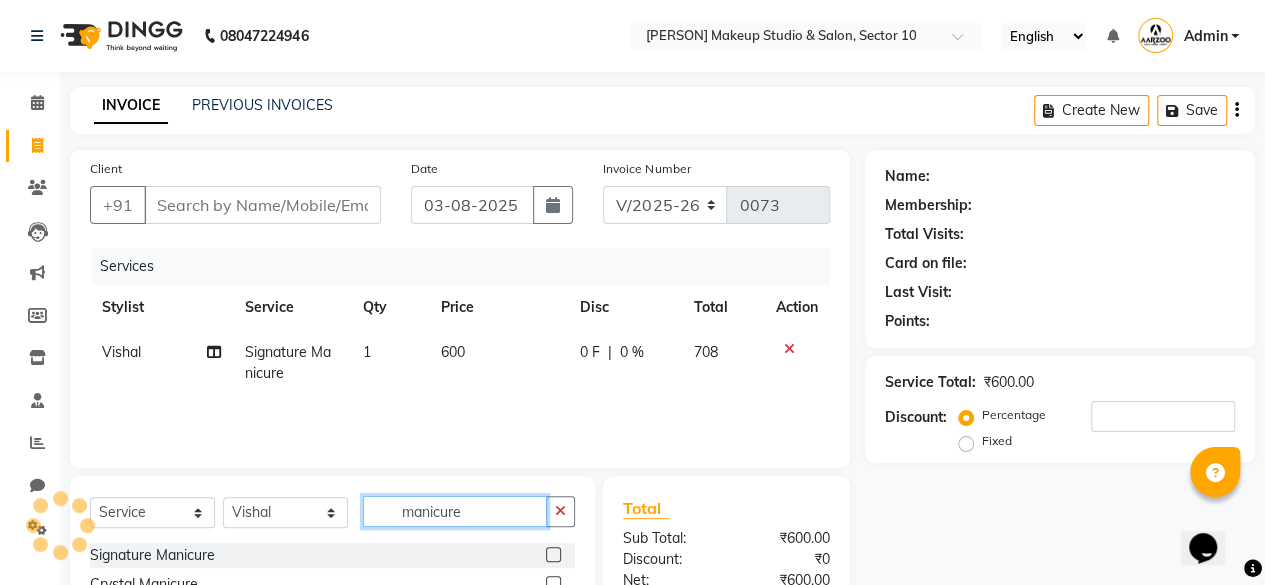 click on "manicure" 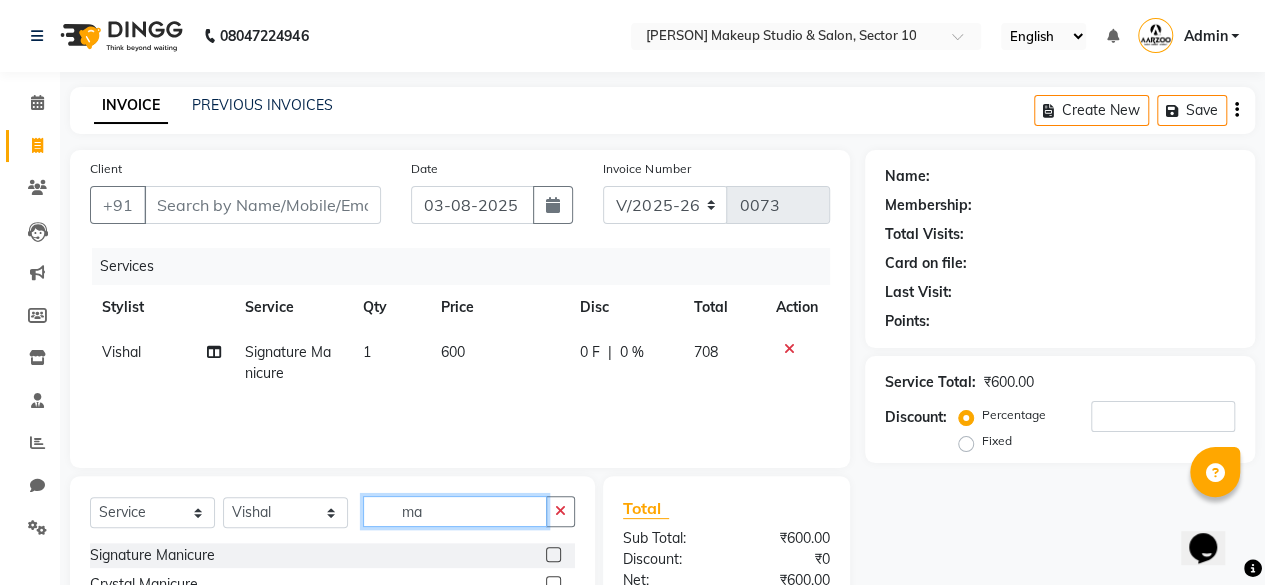 type on "m" 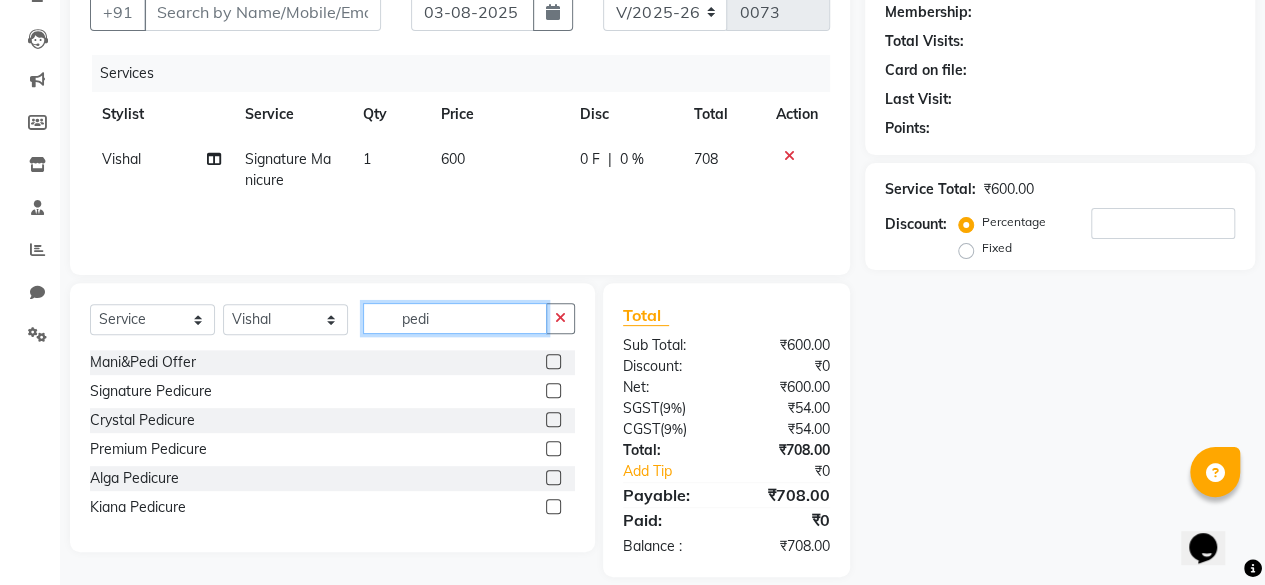 scroll, scrollTop: 200, scrollLeft: 0, axis: vertical 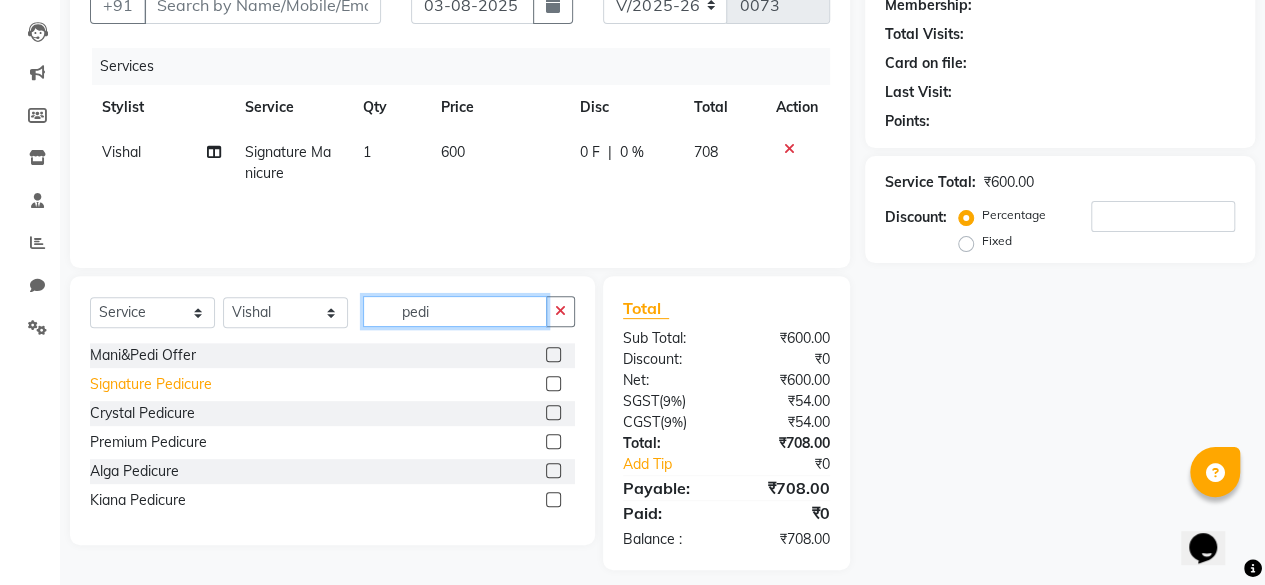 type on "pedi" 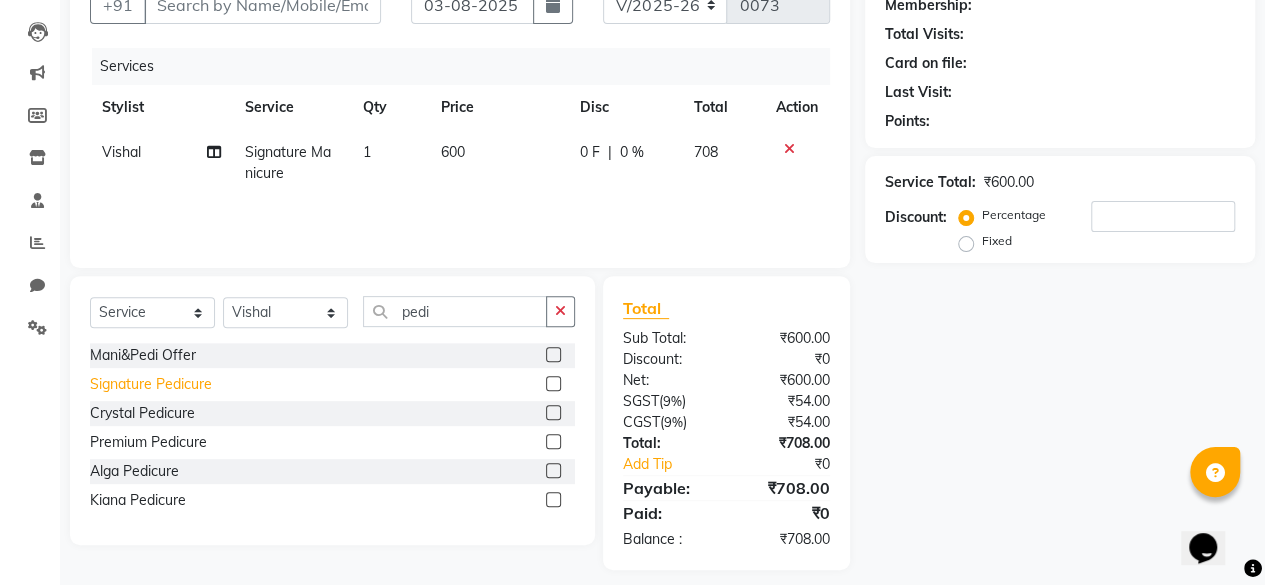 click on "Signature Pedicure" 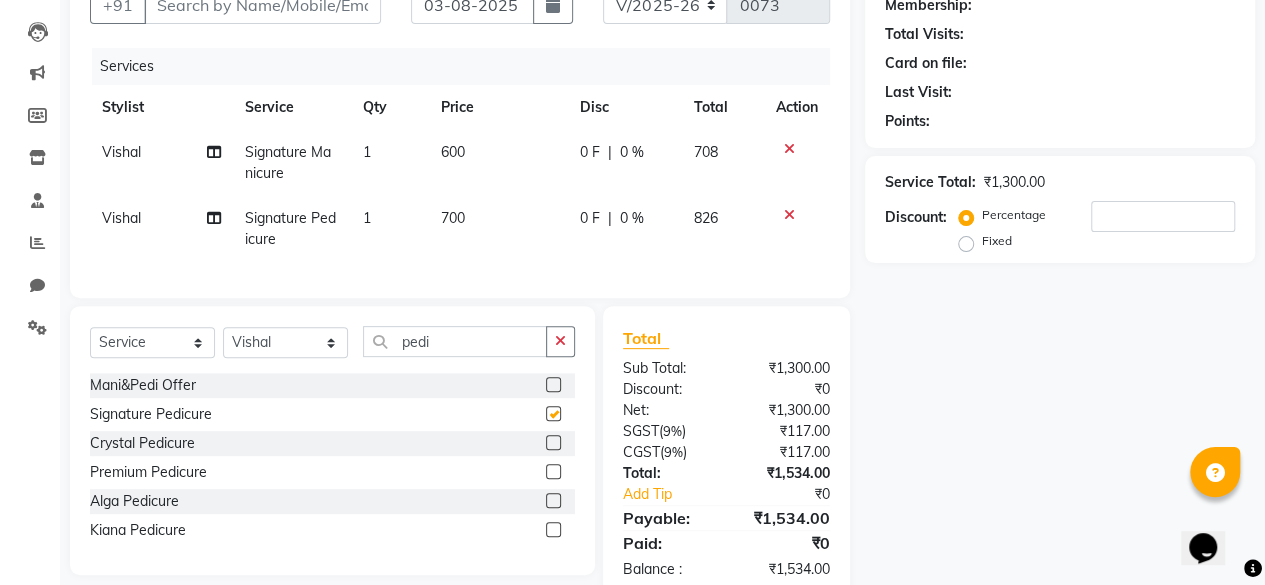 checkbox on "false" 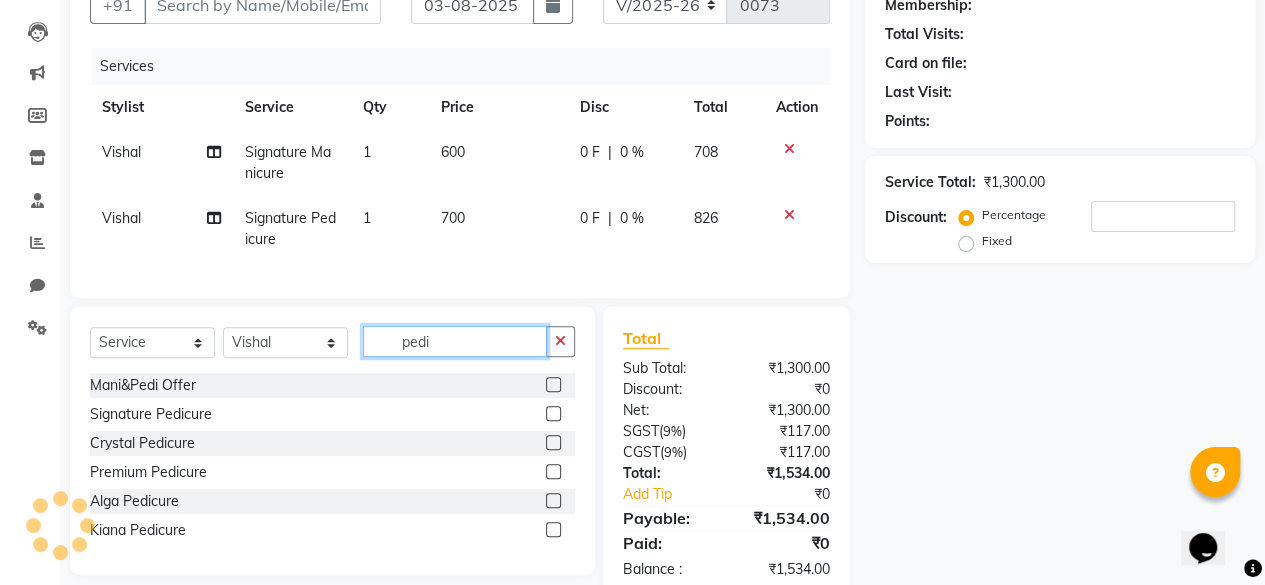 click on "pedi" 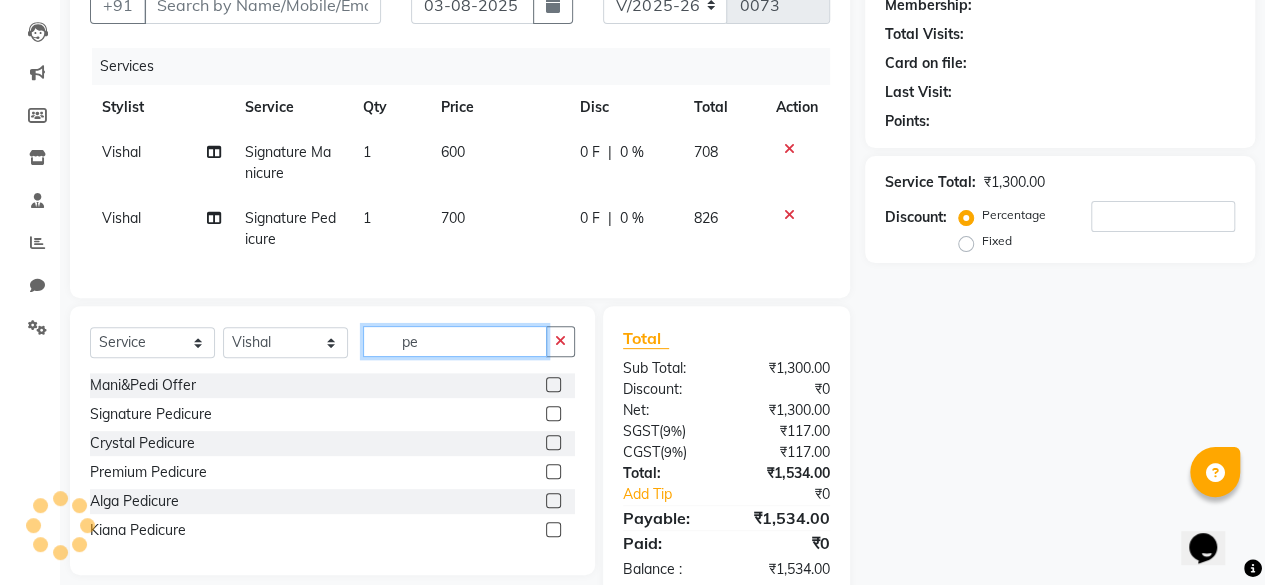 type on "p" 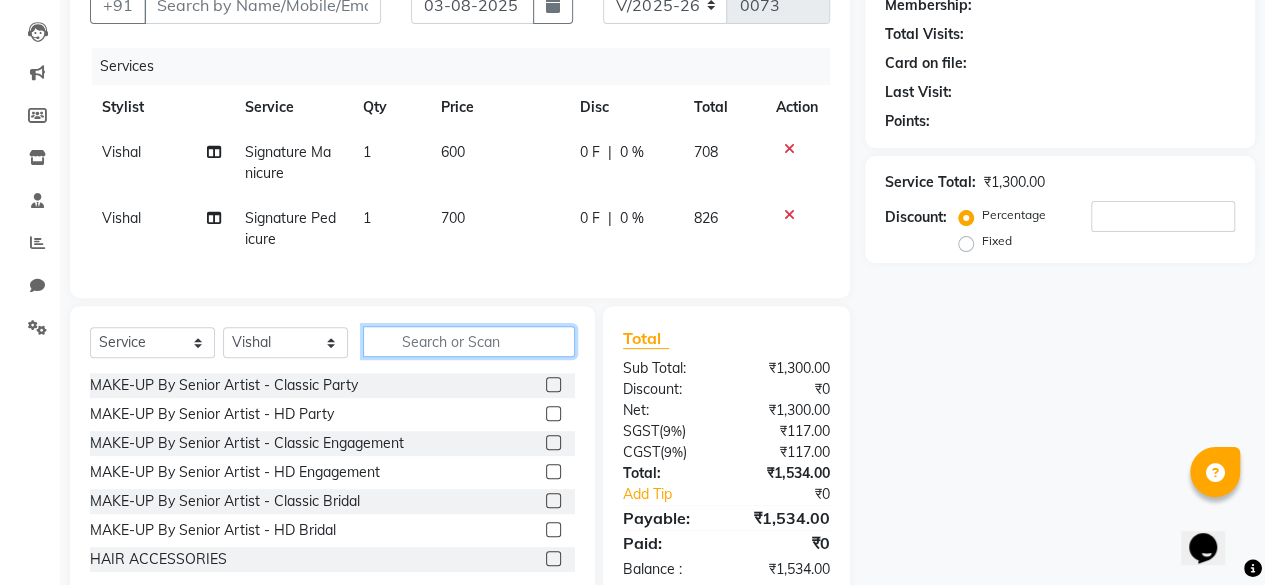 type 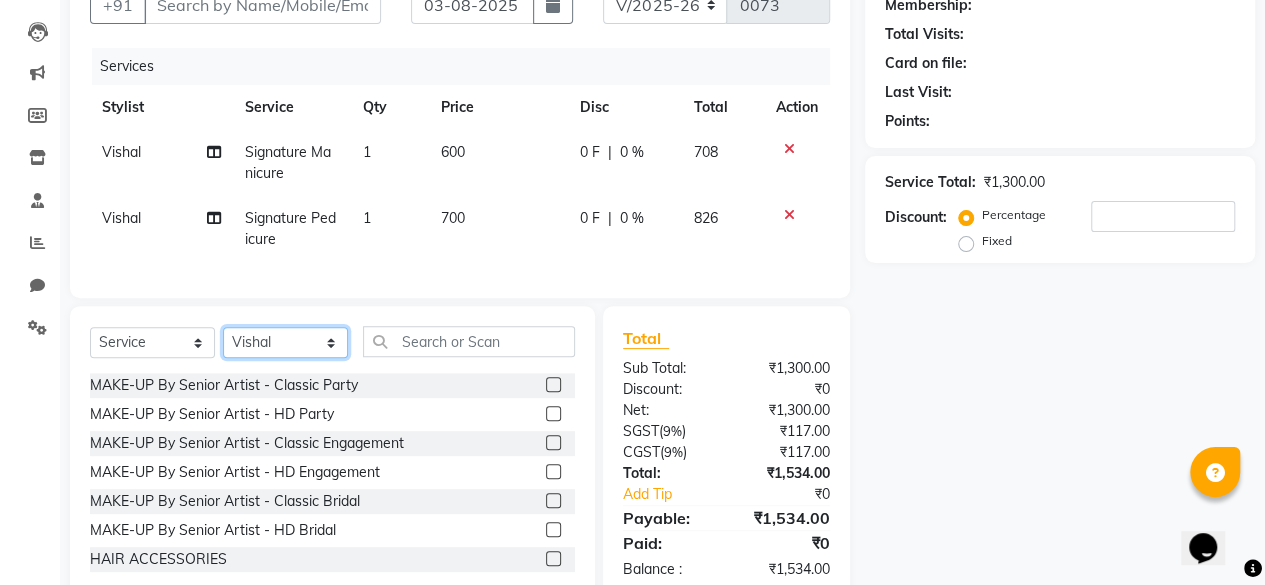 click on "Select Stylist [PERSON] [PERSON] [PERSON] [PERSON] [PERSON] [PERSON] [PERSON] [PERSON]" 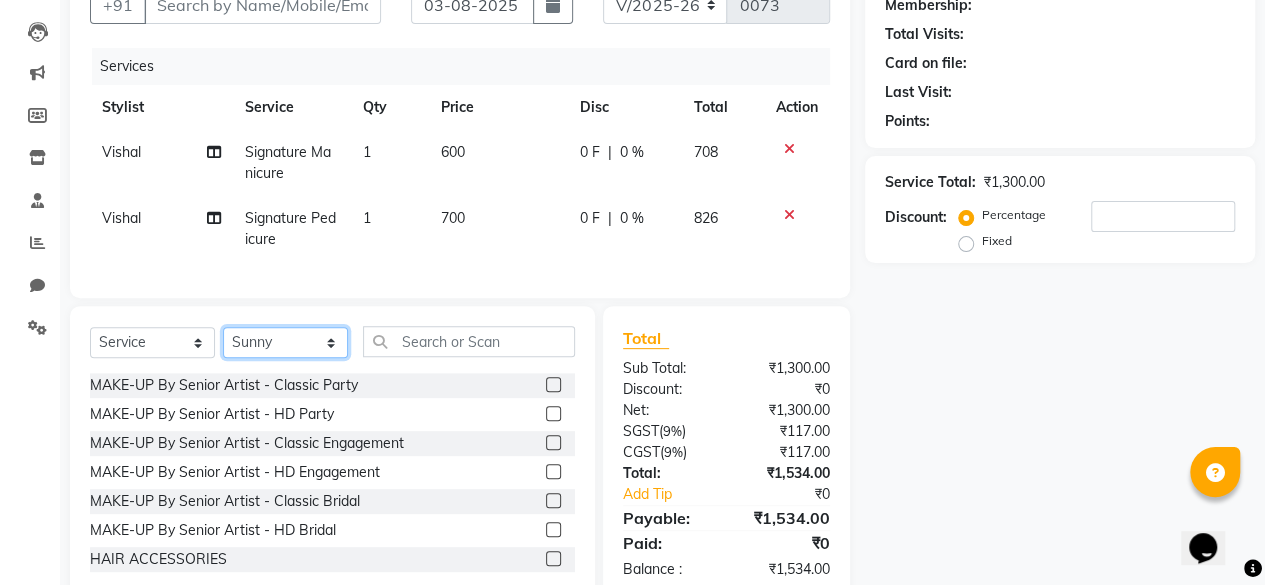 click on "Select Stylist [PERSON] [PERSON] [PERSON] [PERSON] [PERSON] [PERSON] [PERSON] [PERSON]" 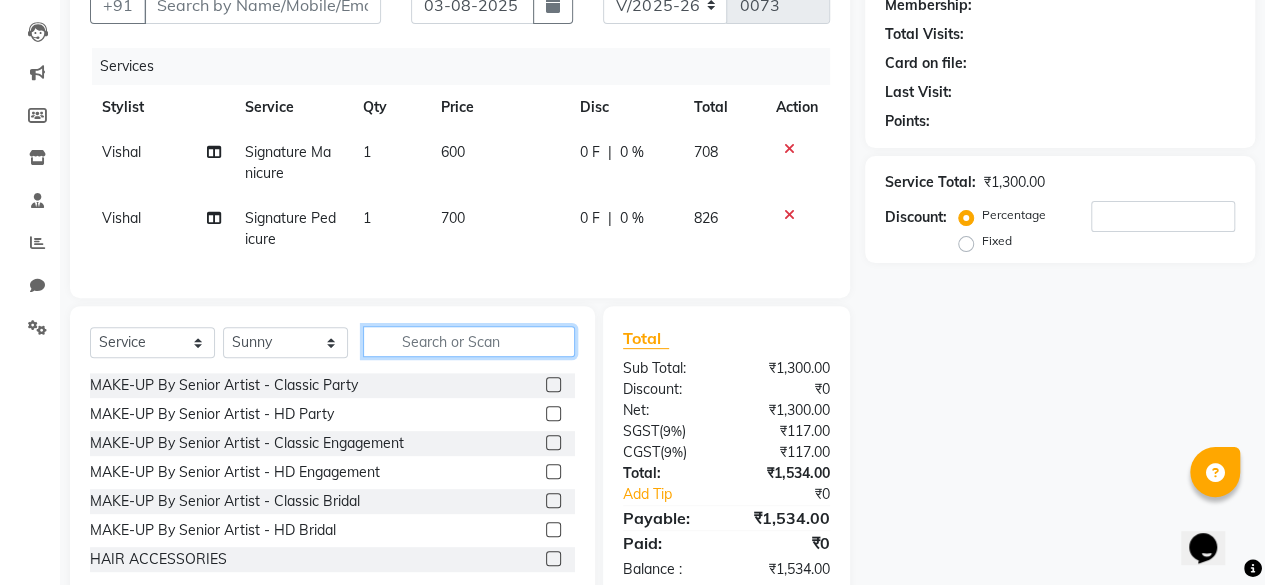 click 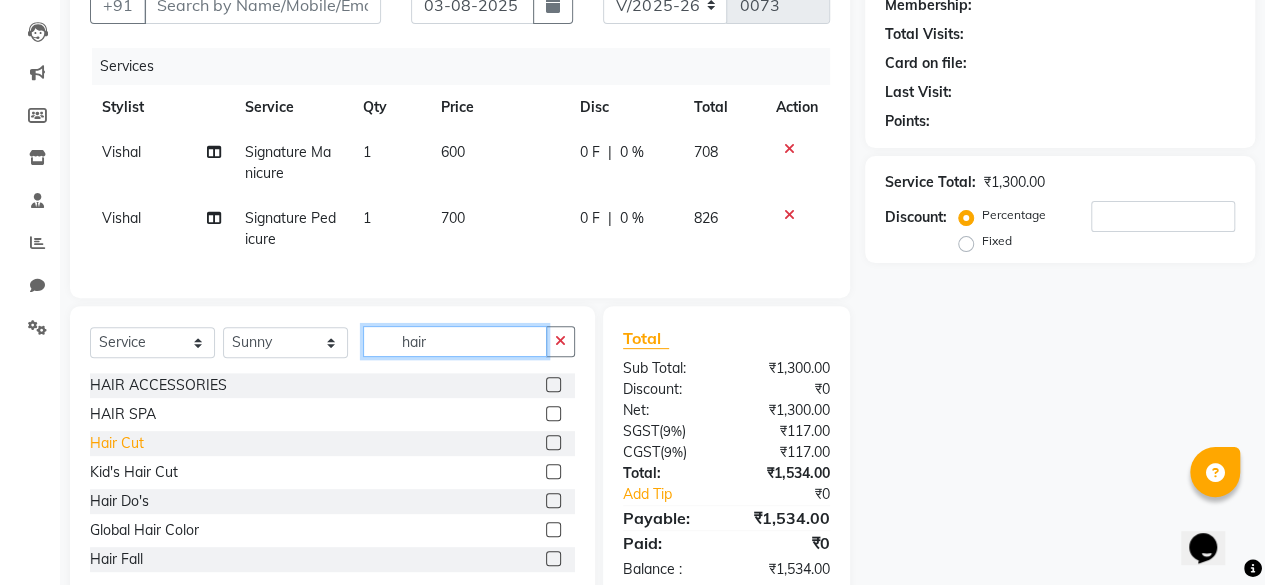 type on "hair" 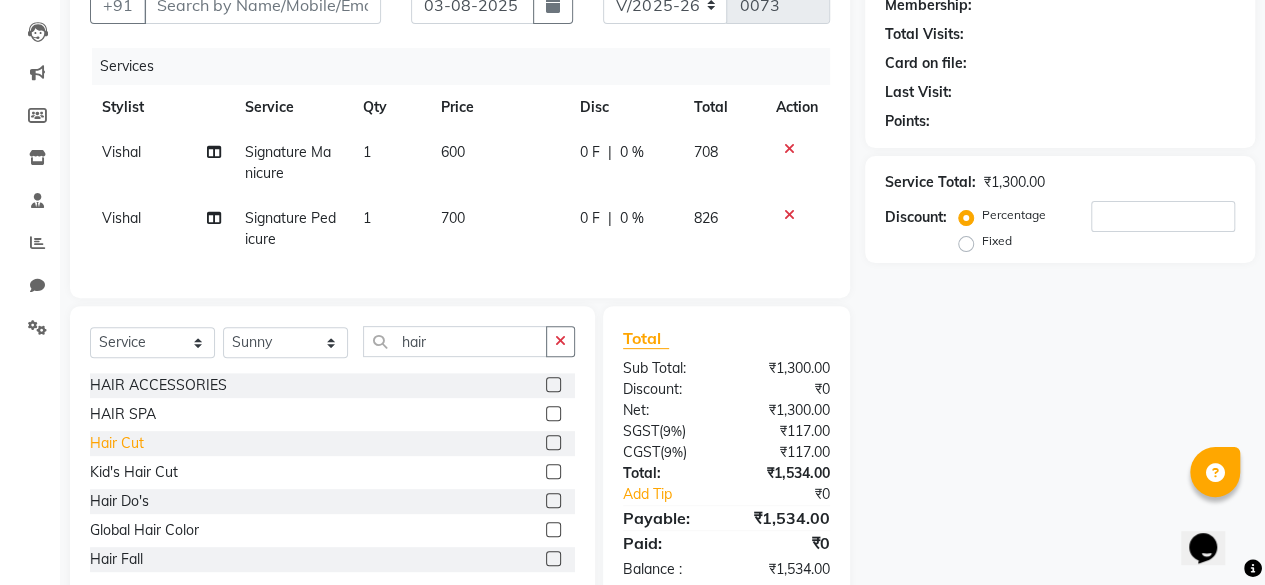 click on "Hair Cut" 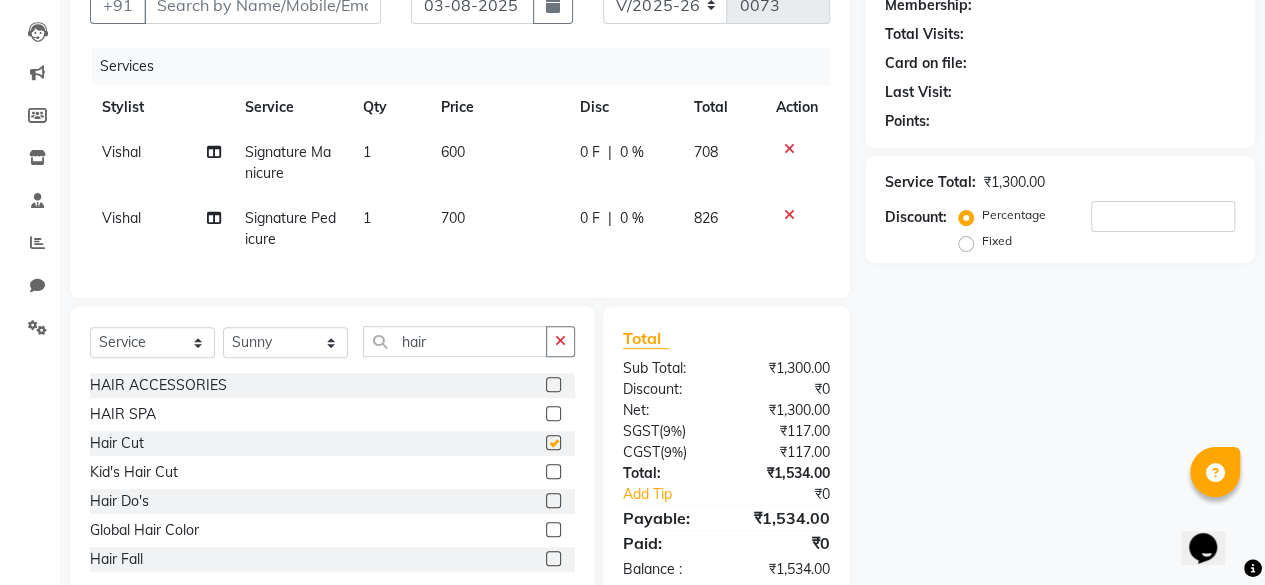 checkbox on "false" 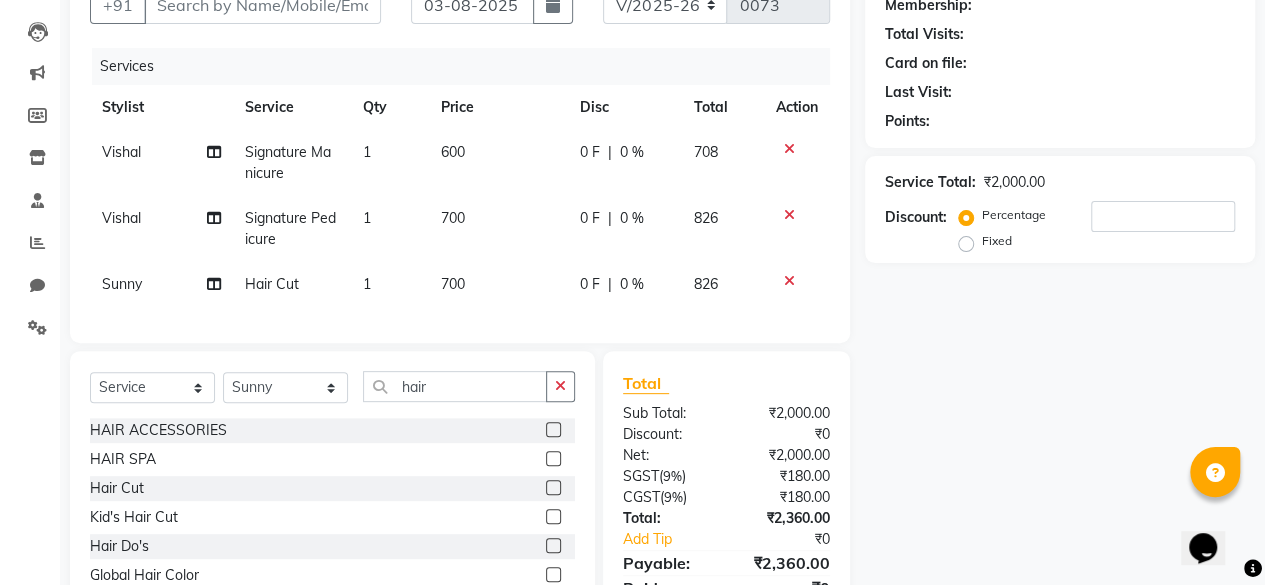 click on "700" 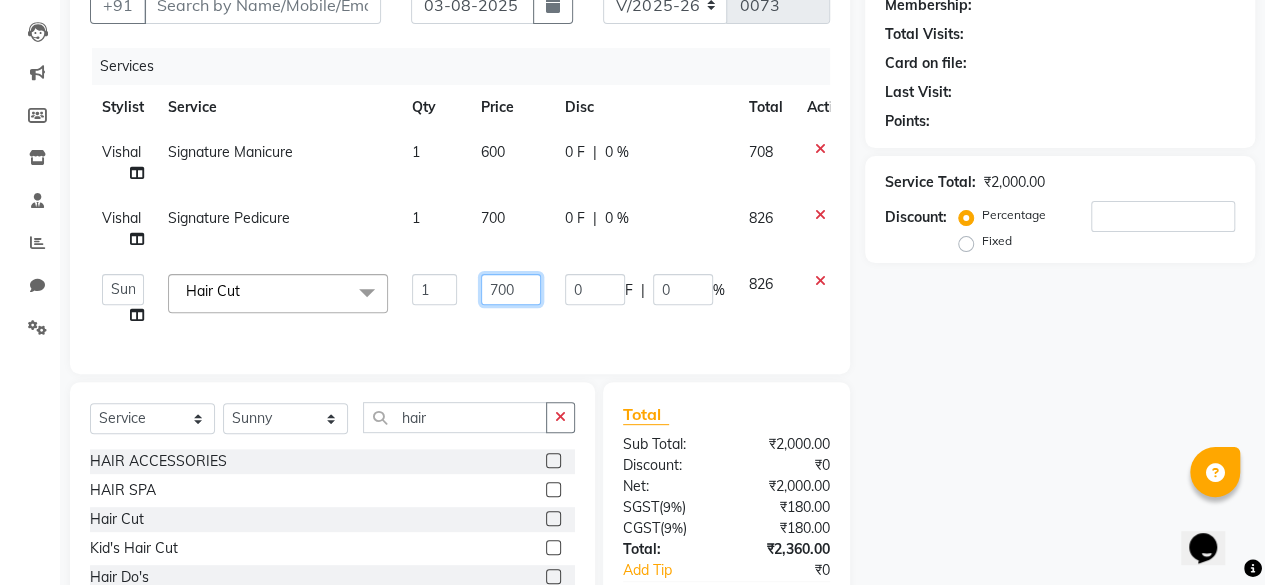 click on "700" 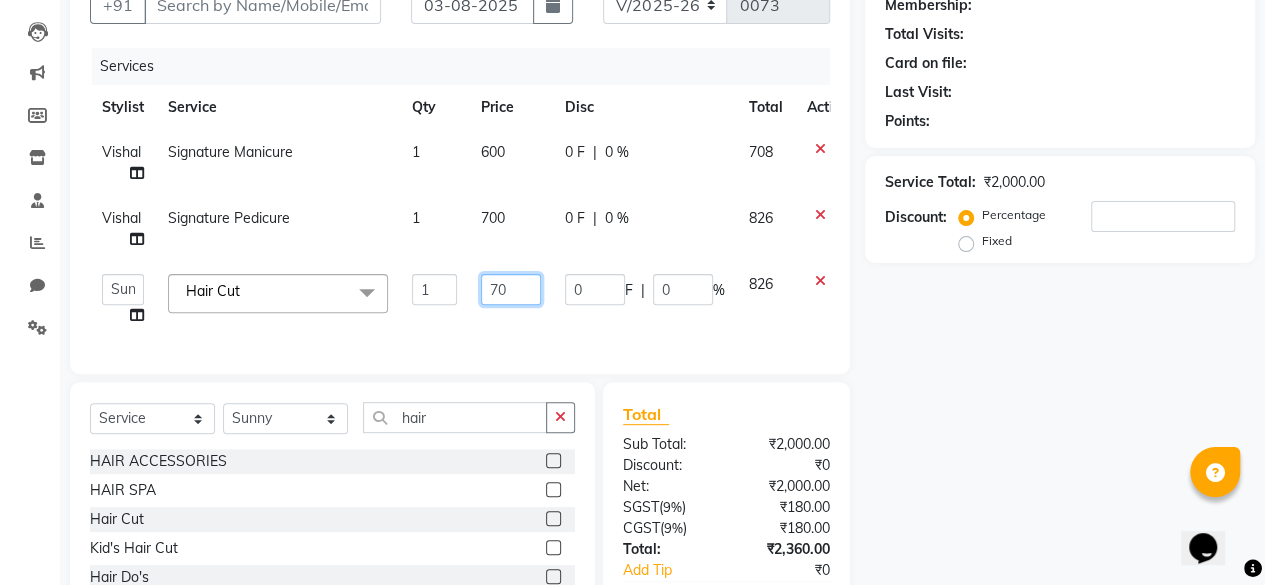 type on "7" 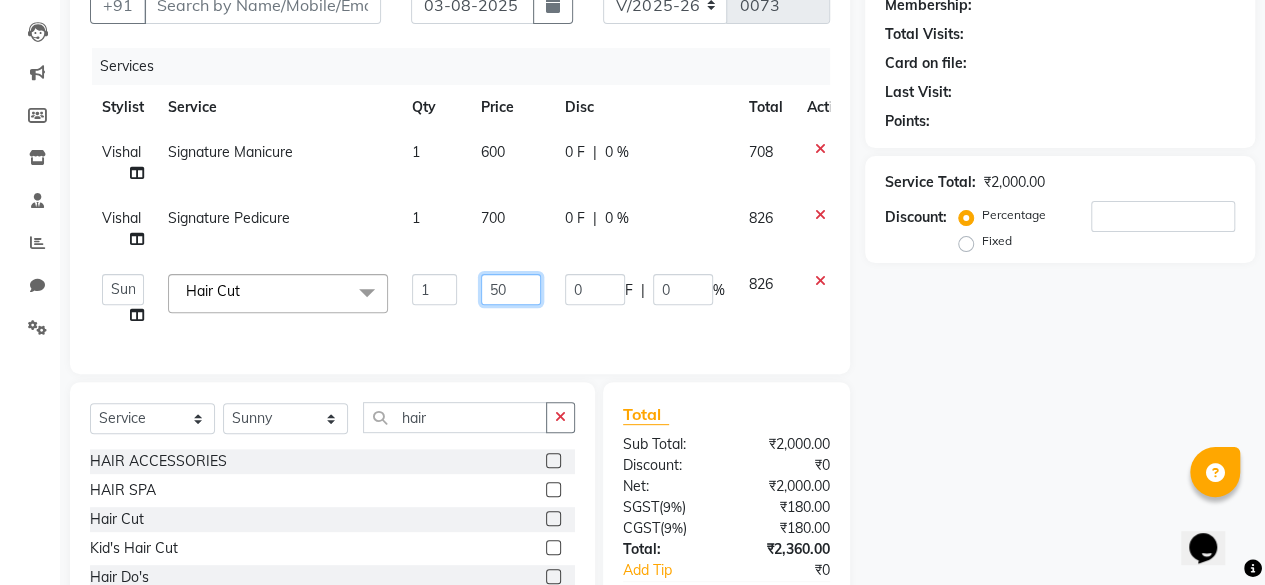 type on "500" 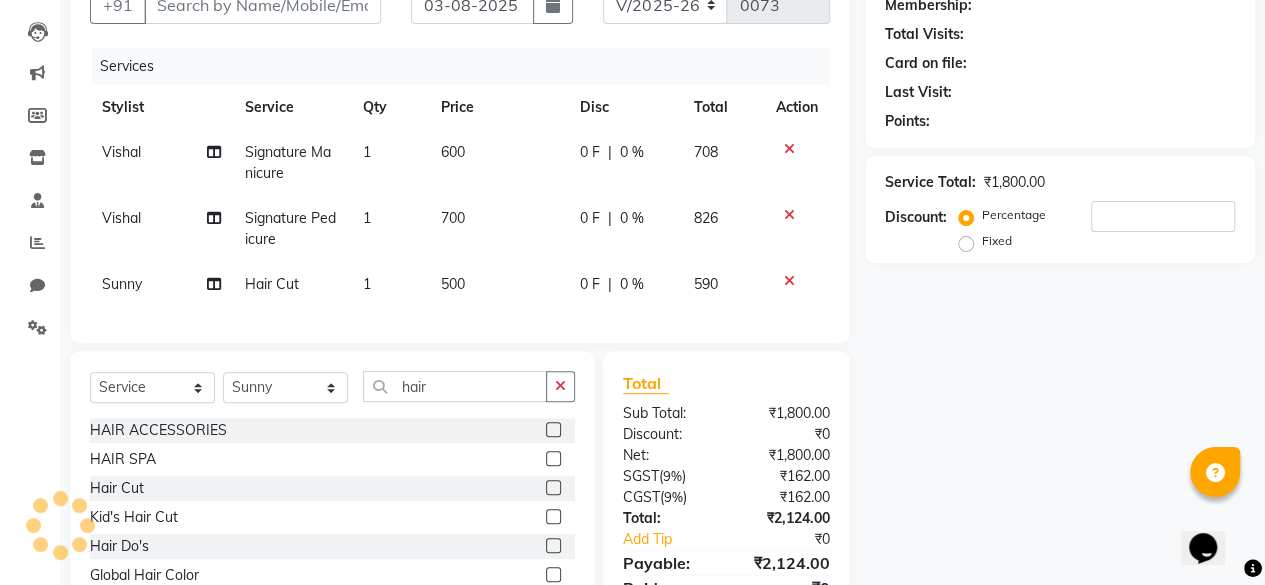 click on "Name: Membership: Total Visits: Card on file: Last Visit:  Points:  Service Total:  ₹1,800.00  Discount:  Percentage   Fixed" 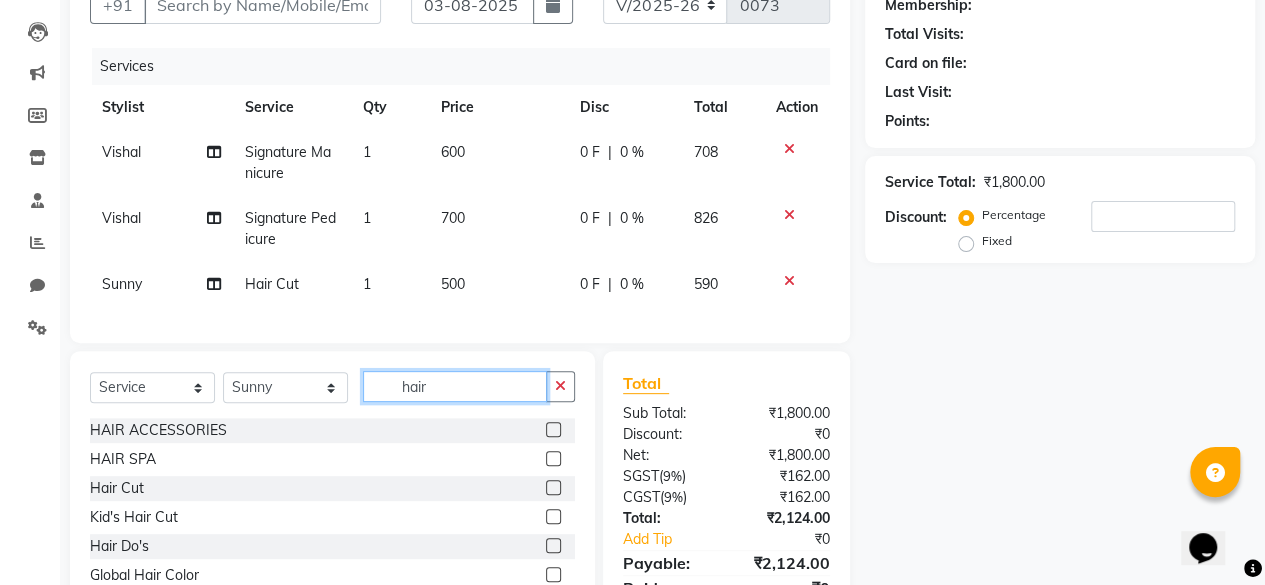 click on "hair" 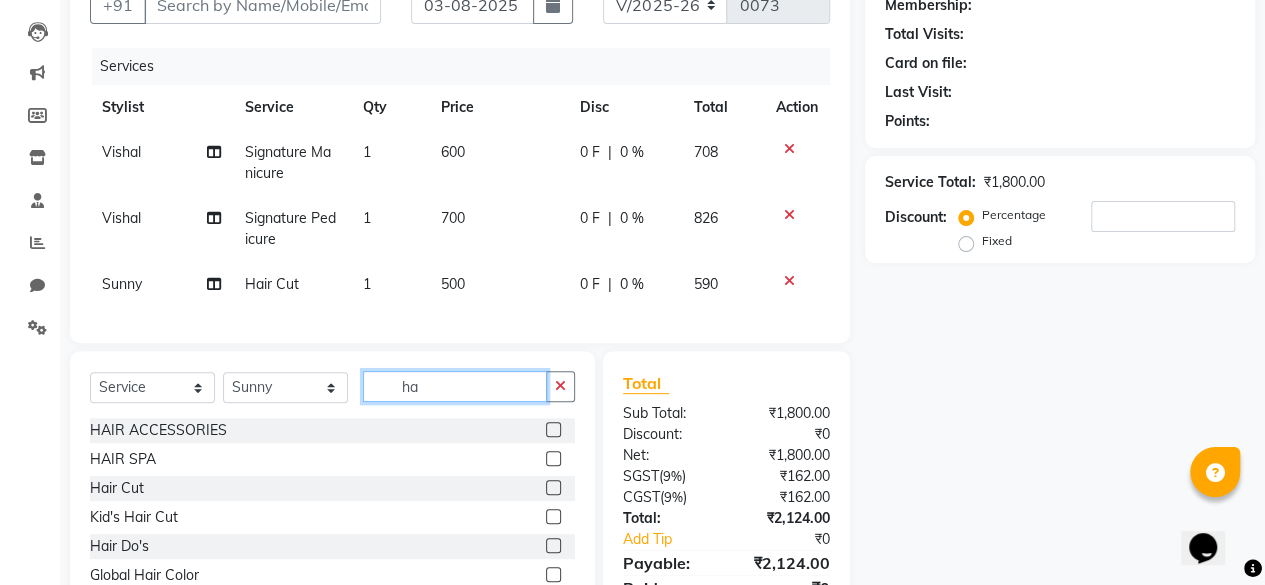 type on "h" 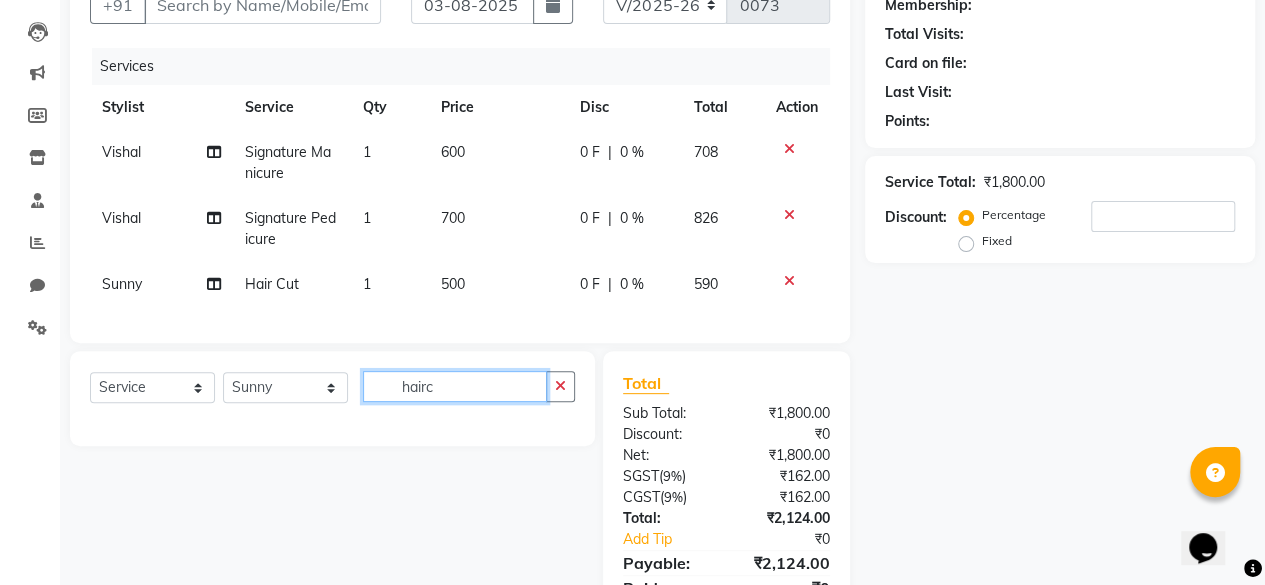 type on "hair" 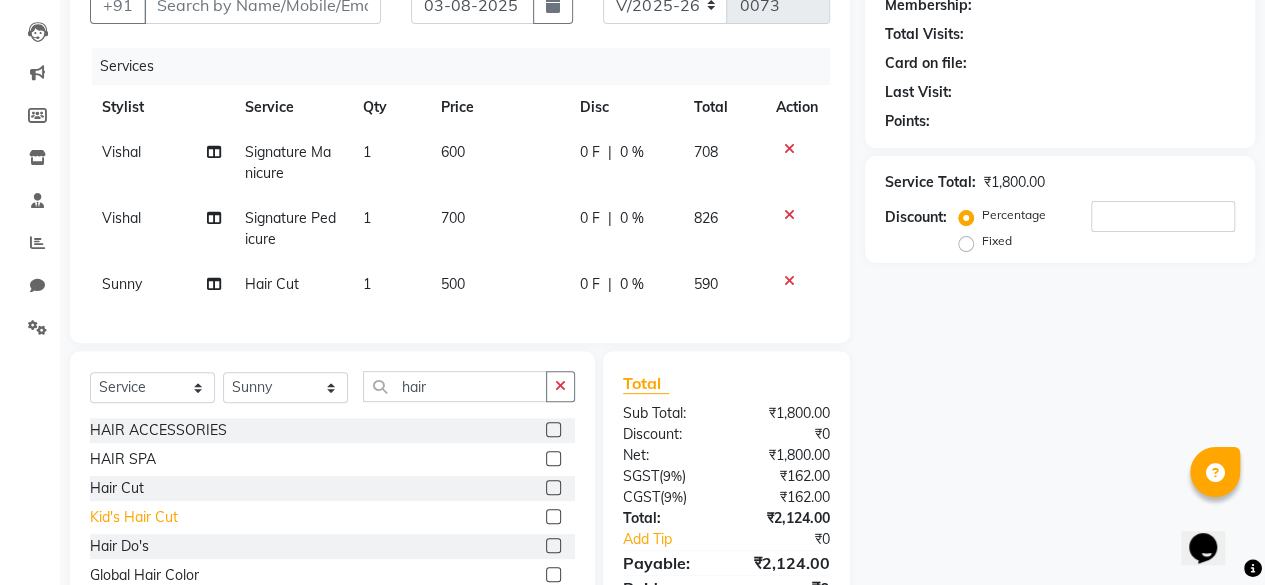 click on "Kid's Hair Cut" 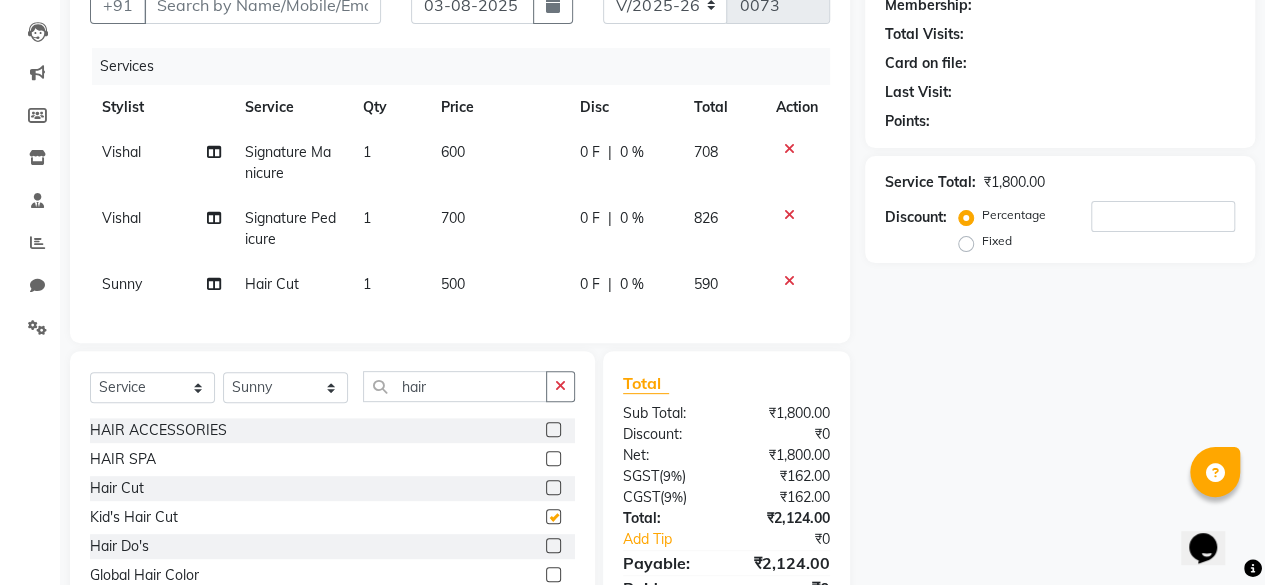 checkbox on "false" 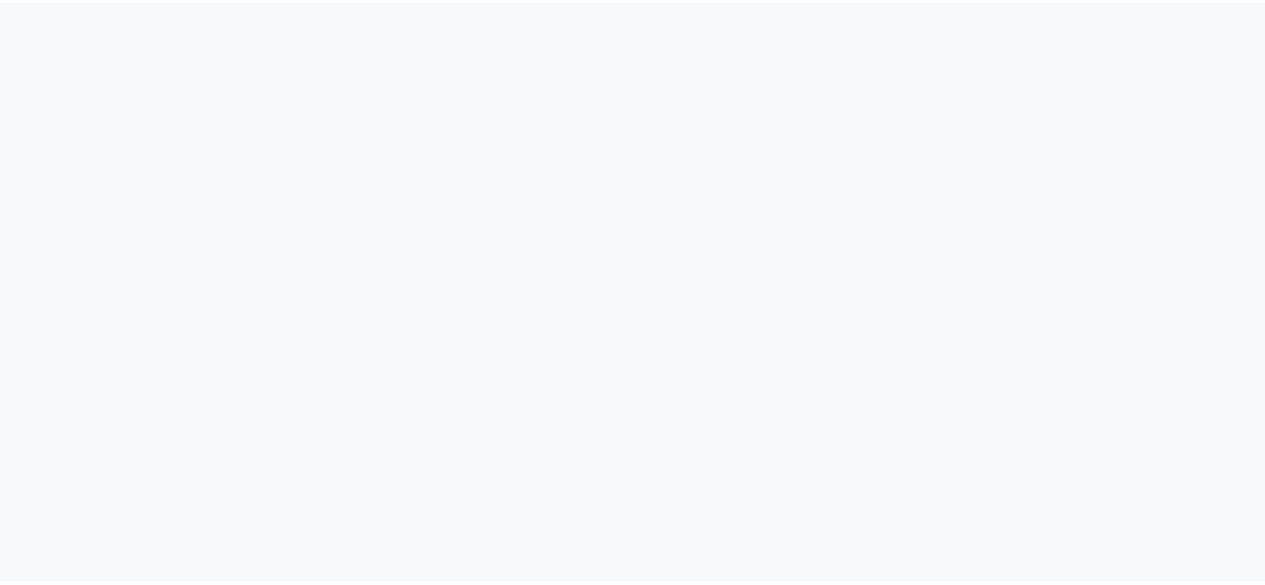 scroll, scrollTop: 0, scrollLeft: 0, axis: both 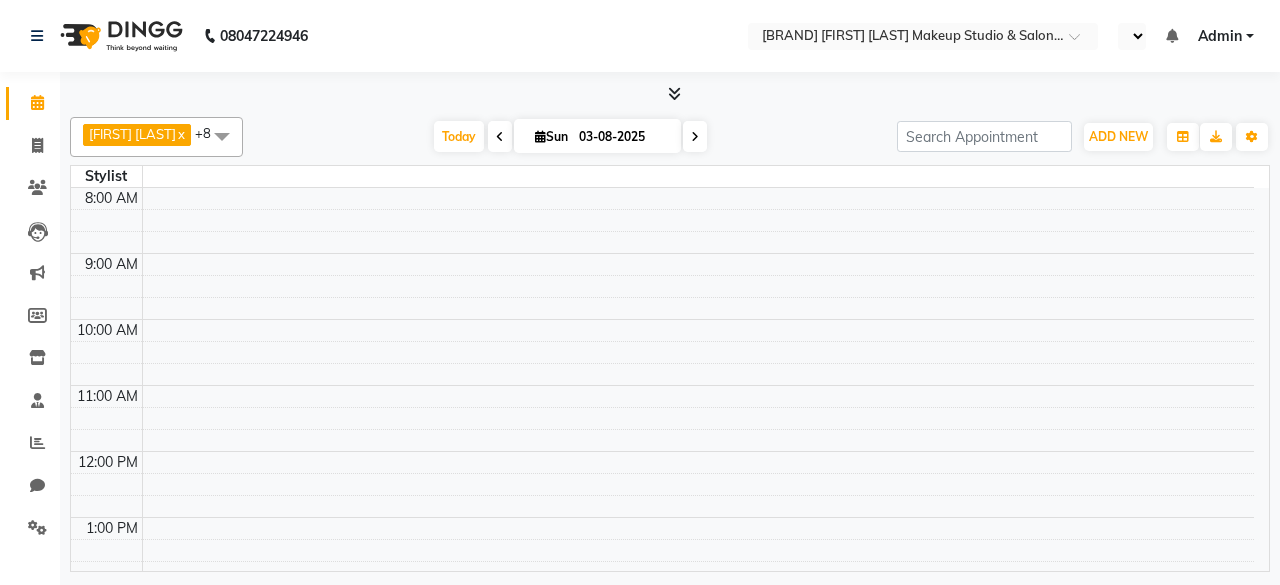 select on "en" 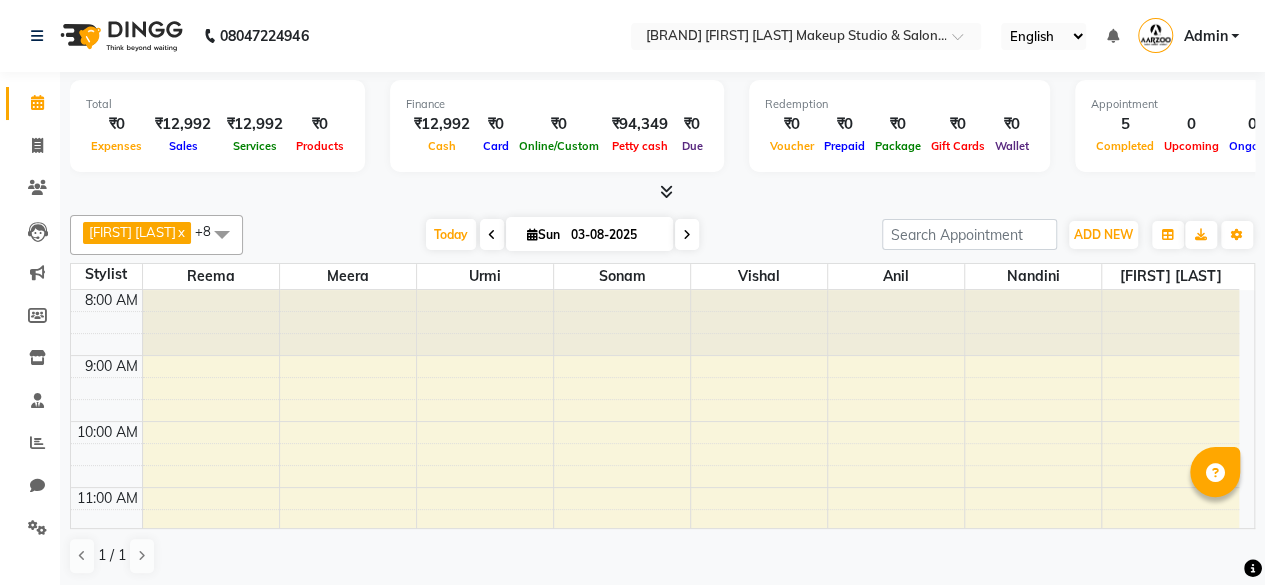 scroll, scrollTop: 0, scrollLeft: 0, axis: both 